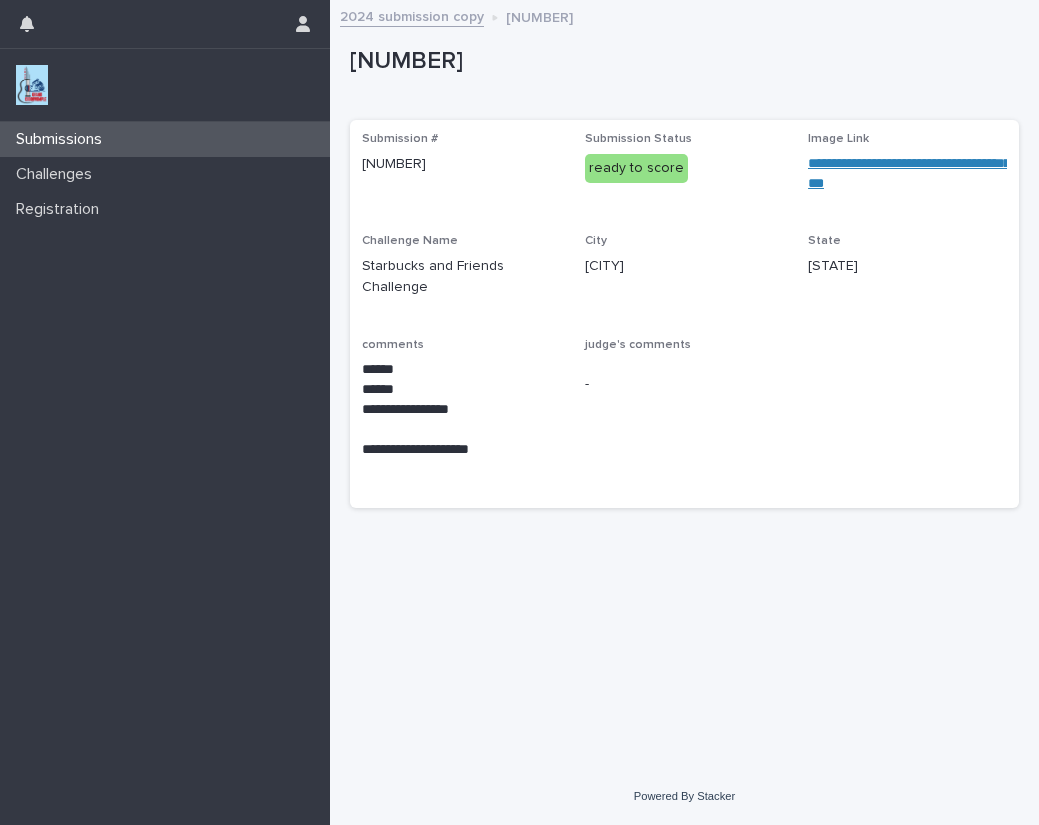 scroll, scrollTop: 0, scrollLeft: 0, axis: both 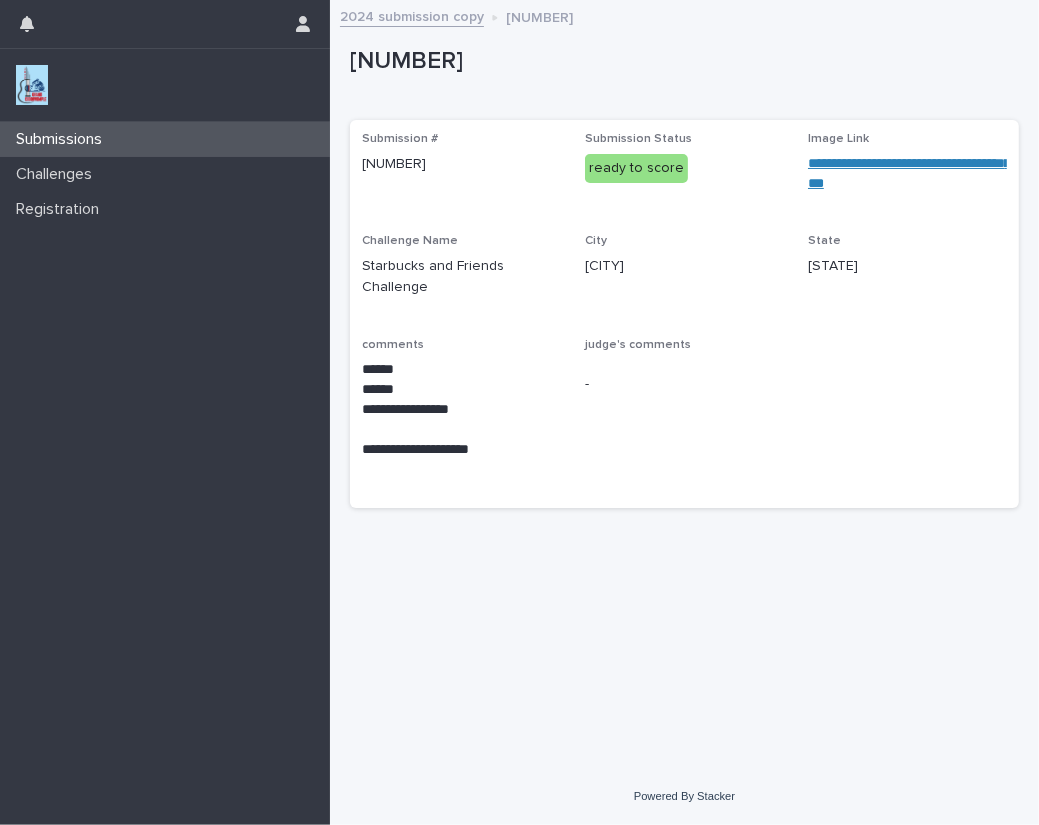 click at bounding box center (32, 85) 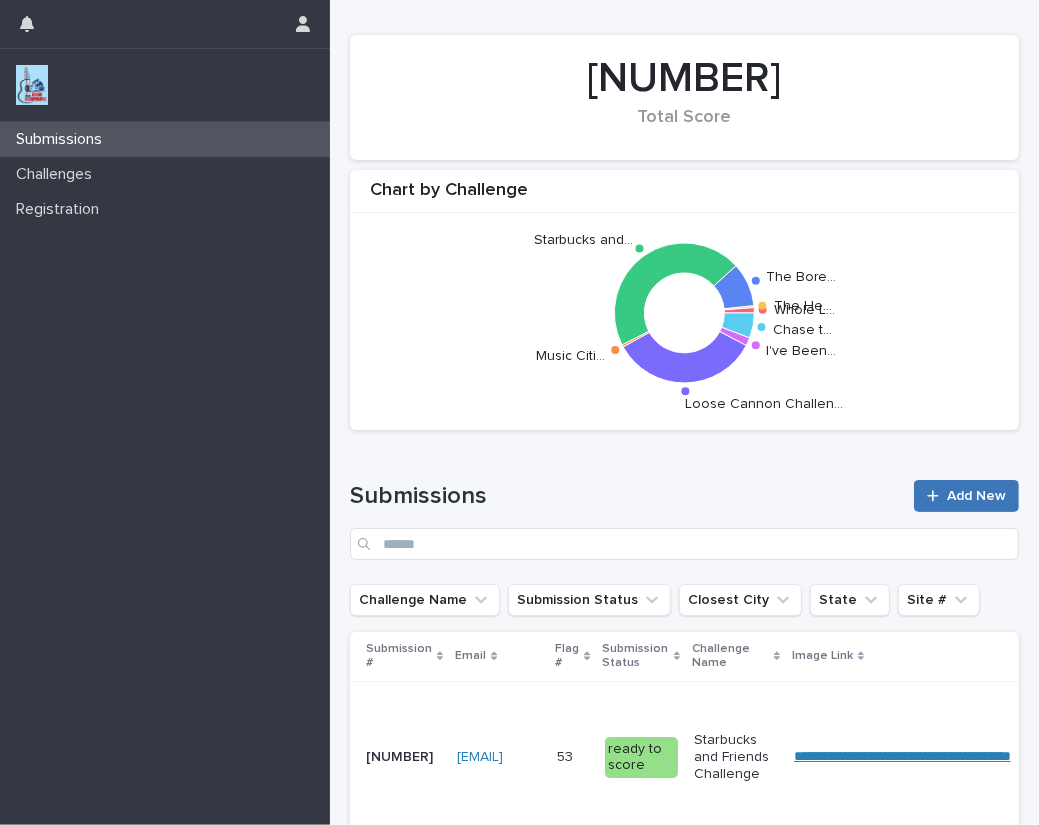 click on "Add New" at bounding box center [976, 496] 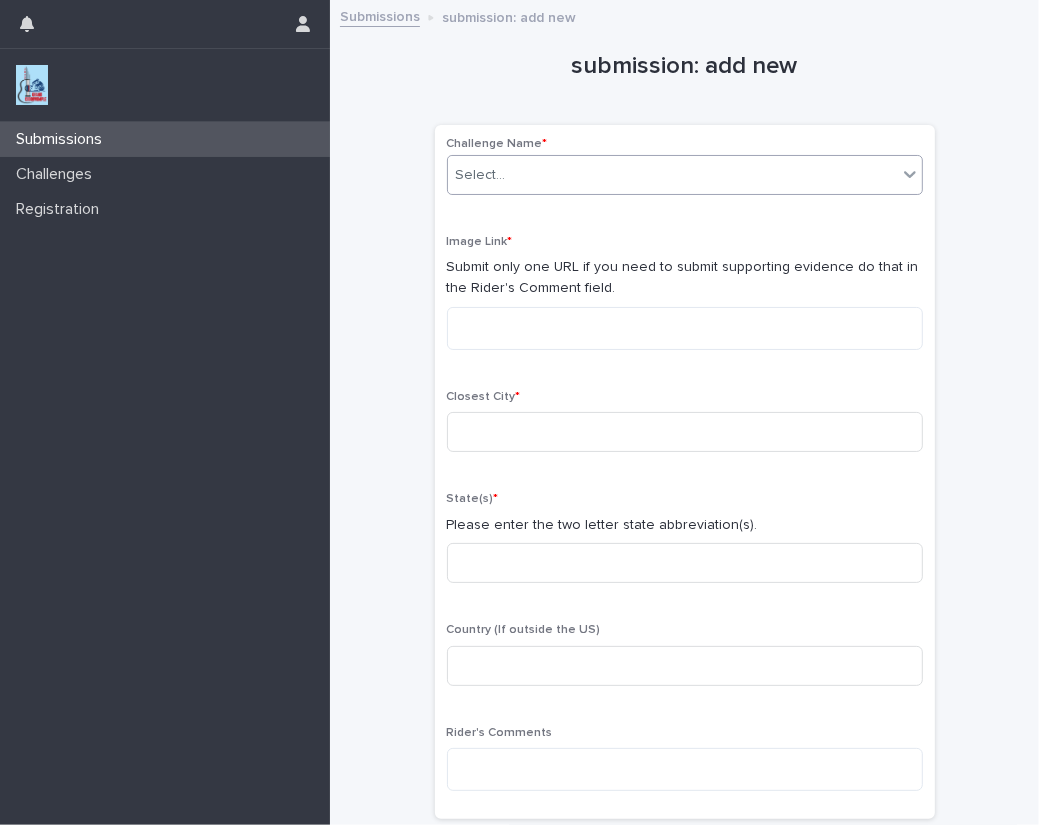 click on "Select..." at bounding box center [481, 175] 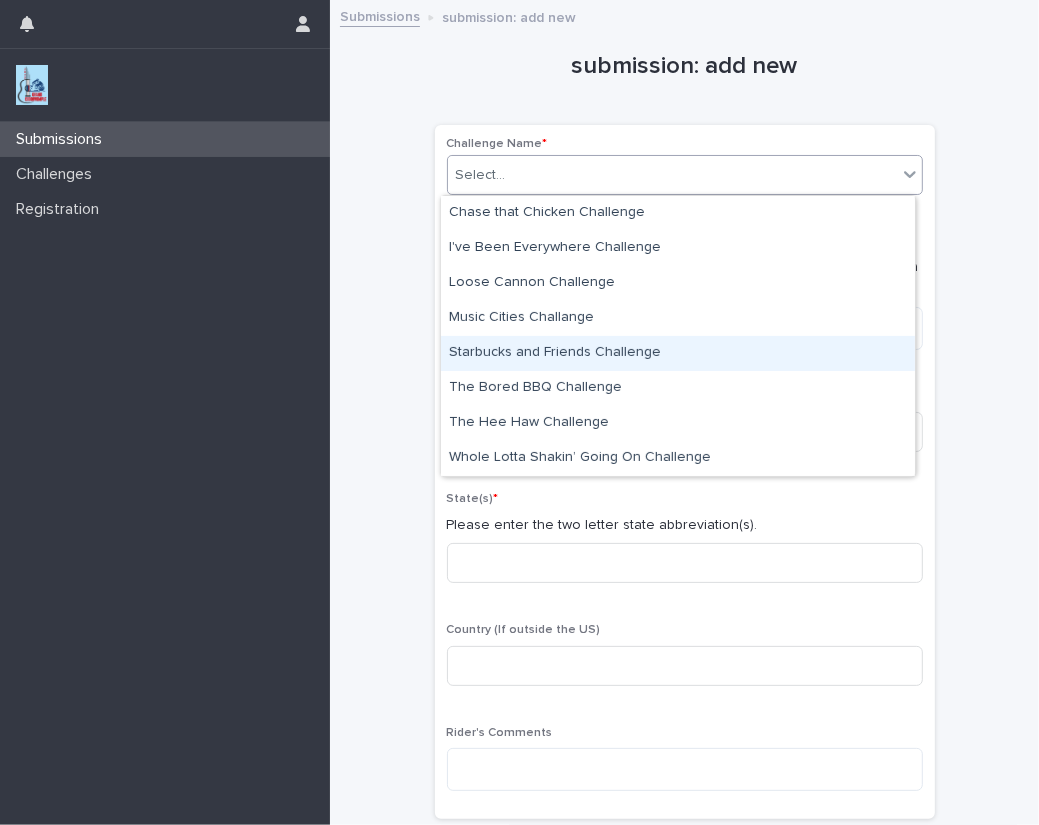 click on "Starbucks and Friends Challenge" at bounding box center (678, 353) 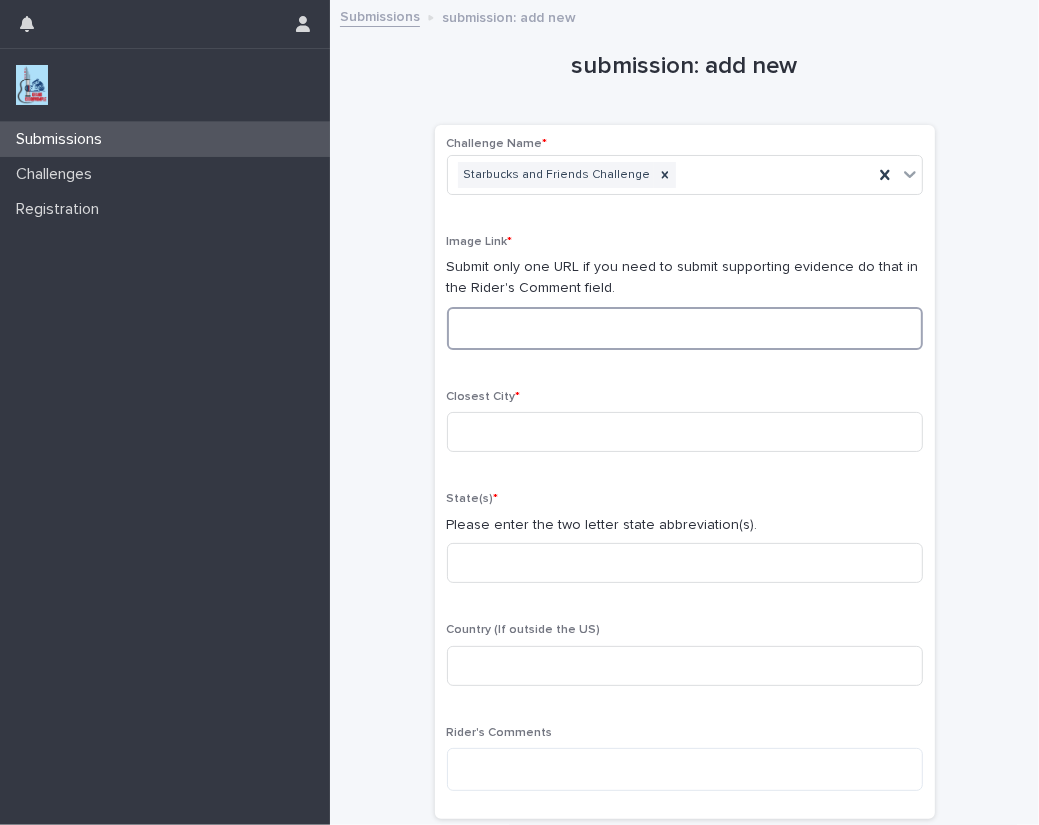 click at bounding box center (685, 328) 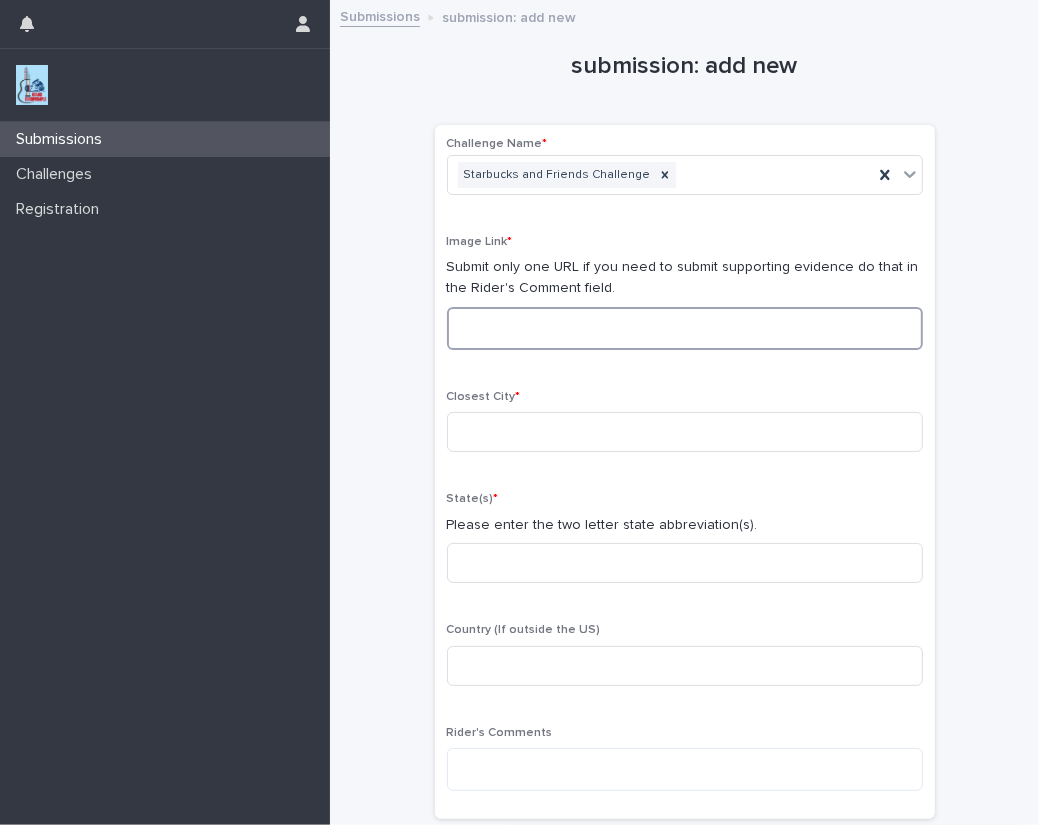 paste on "**********" 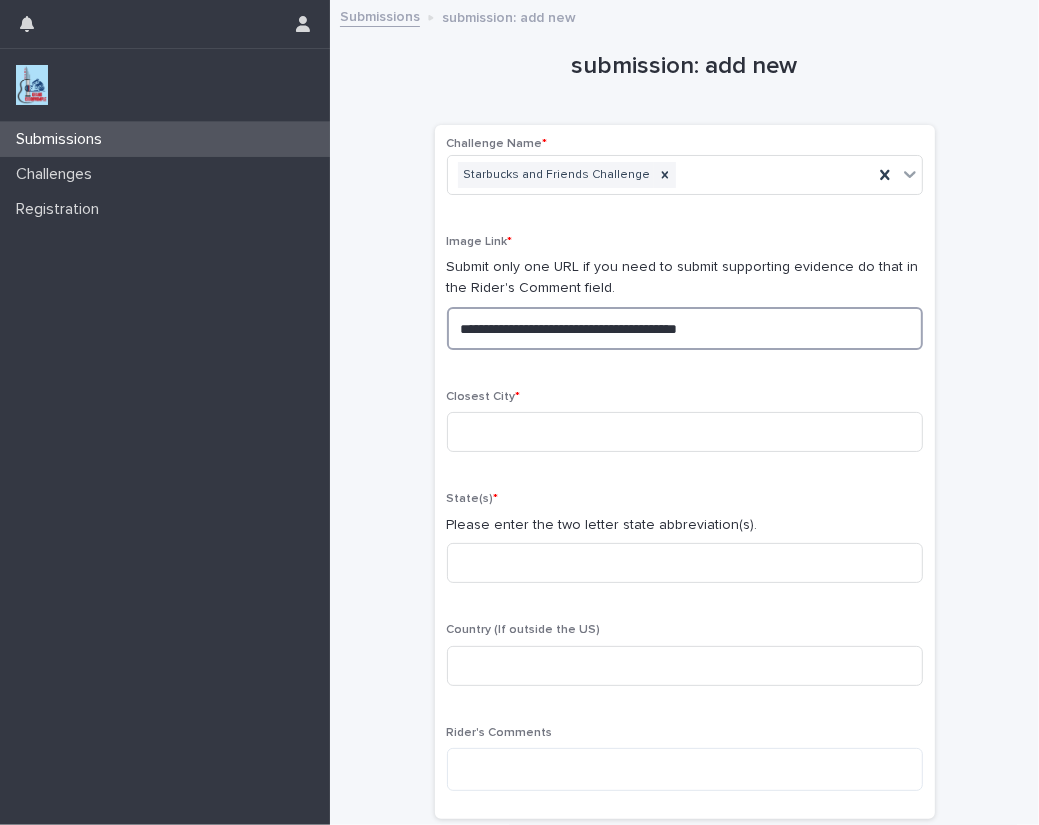drag, startPoint x: 806, startPoint y: 335, endPoint x: 237, endPoint y: 304, distance: 569.8438 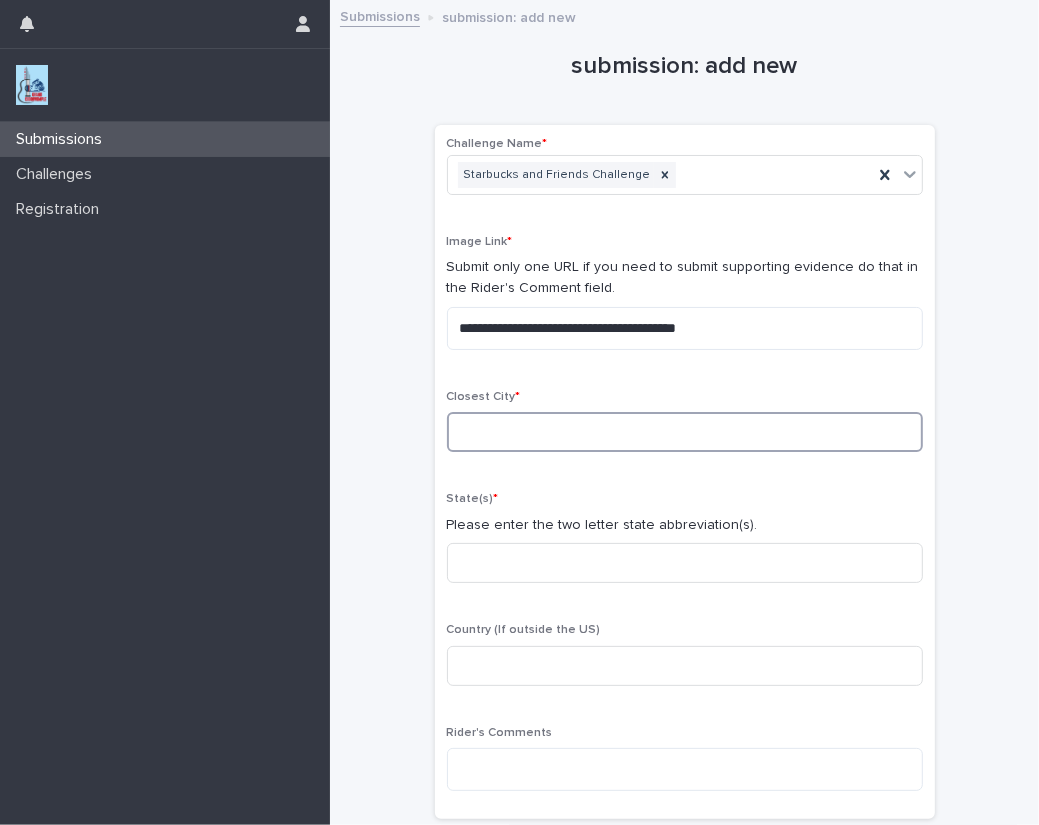 click at bounding box center (685, 432) 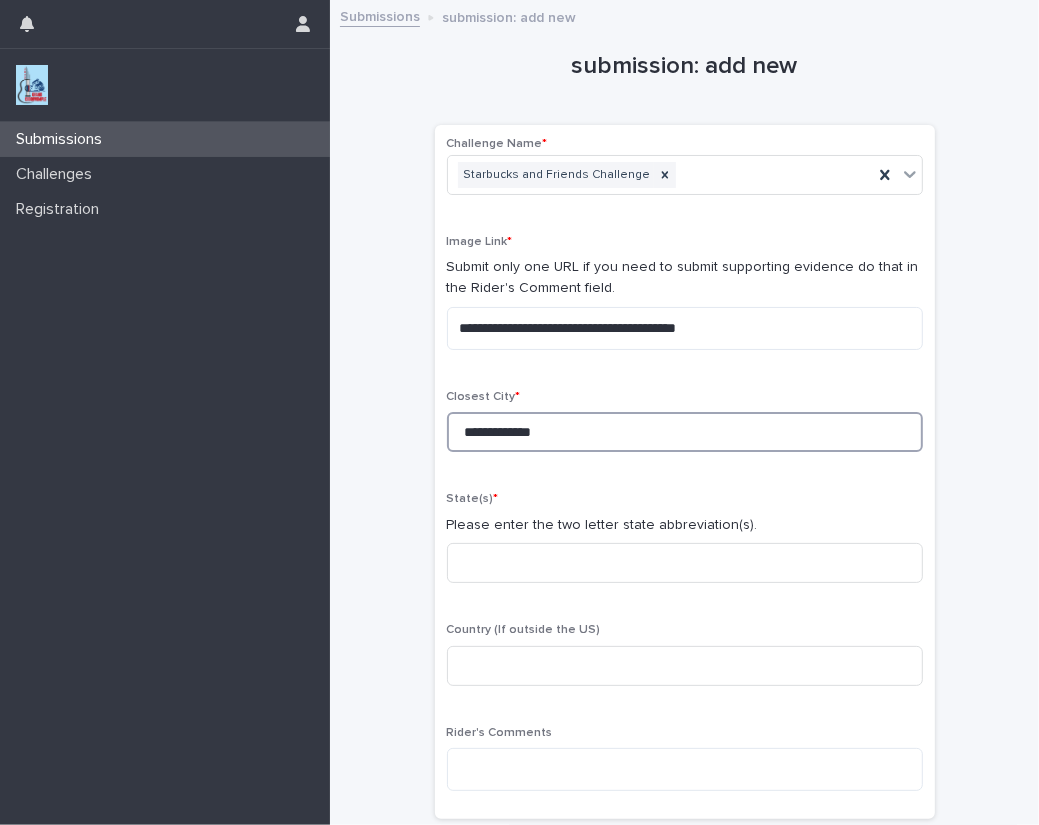 type on "**********" 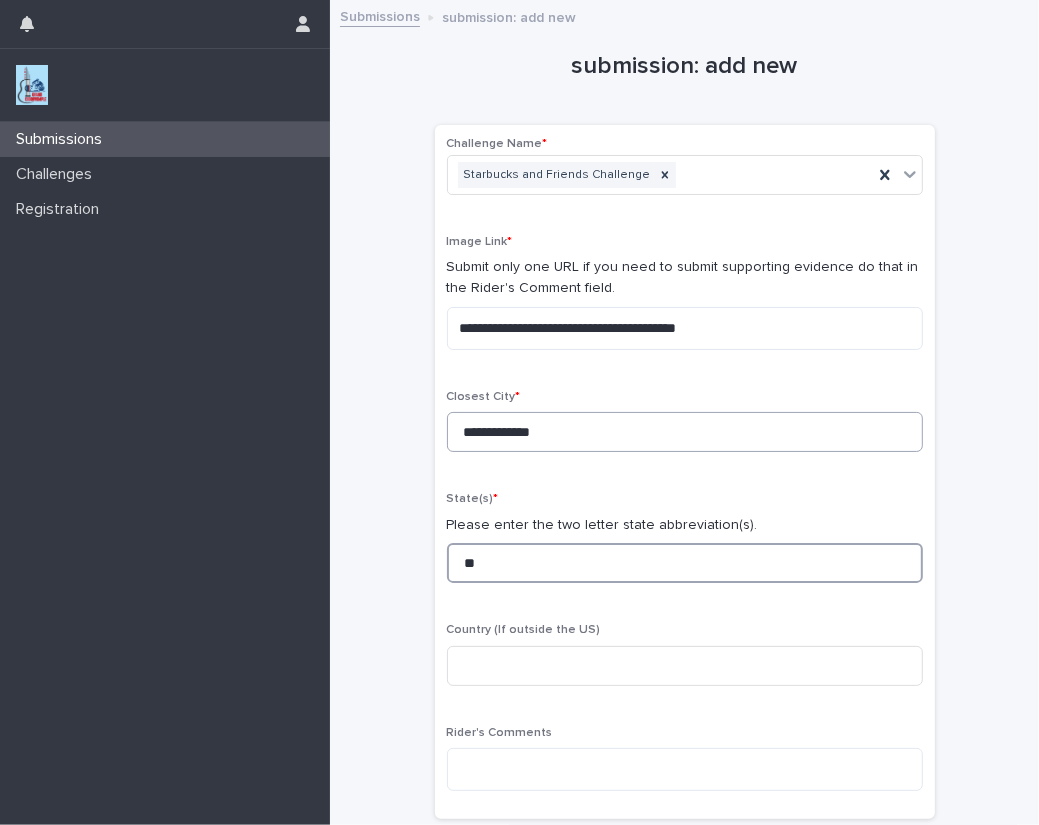 type on "**" 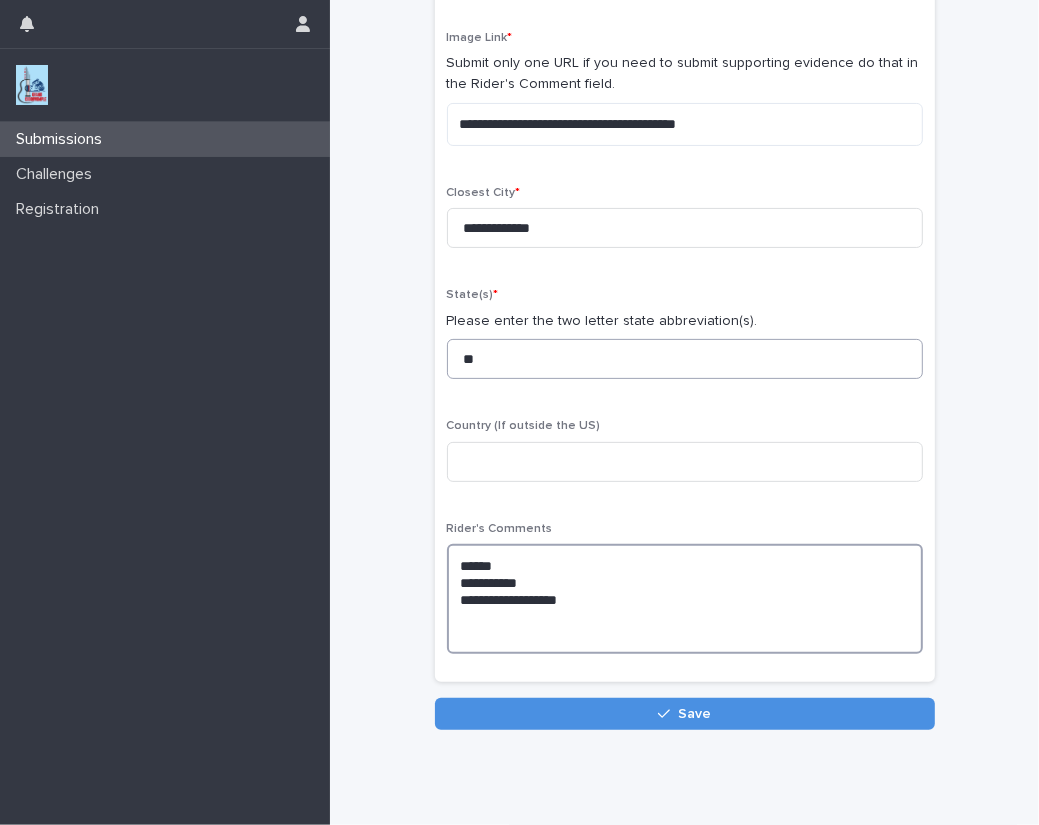 scroll, scrollTop: 229, scrollLeft: 0, axis: vertical 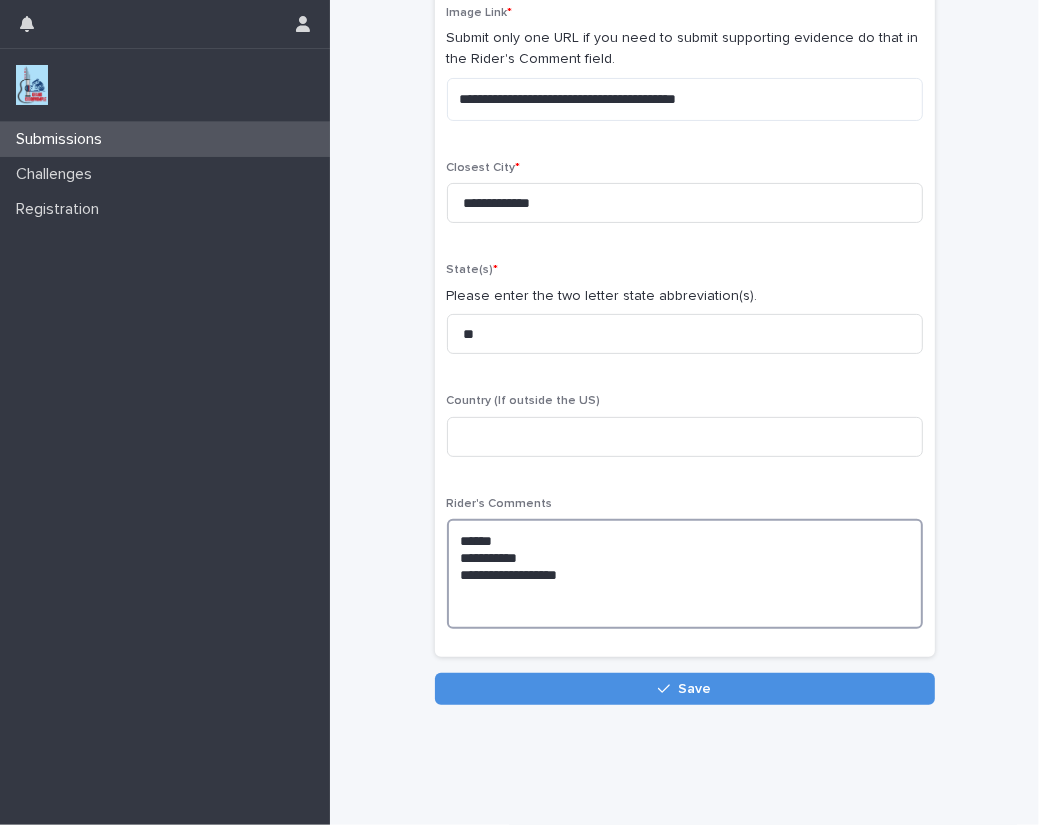 click on "[NUMBER]
[NUMBER]
[NUMBER]" at bounding box center [685, 574] 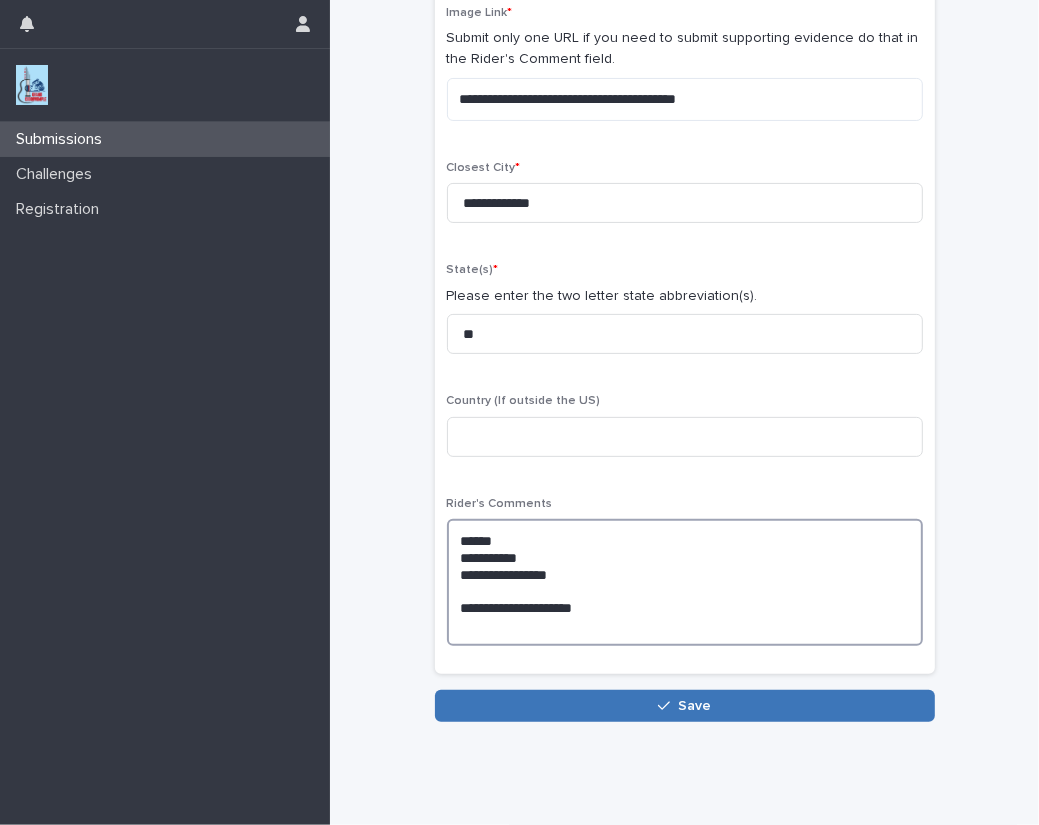 type on "[NUMBER]
[NUMBER]
[NUMBER]
[NUMBER]" 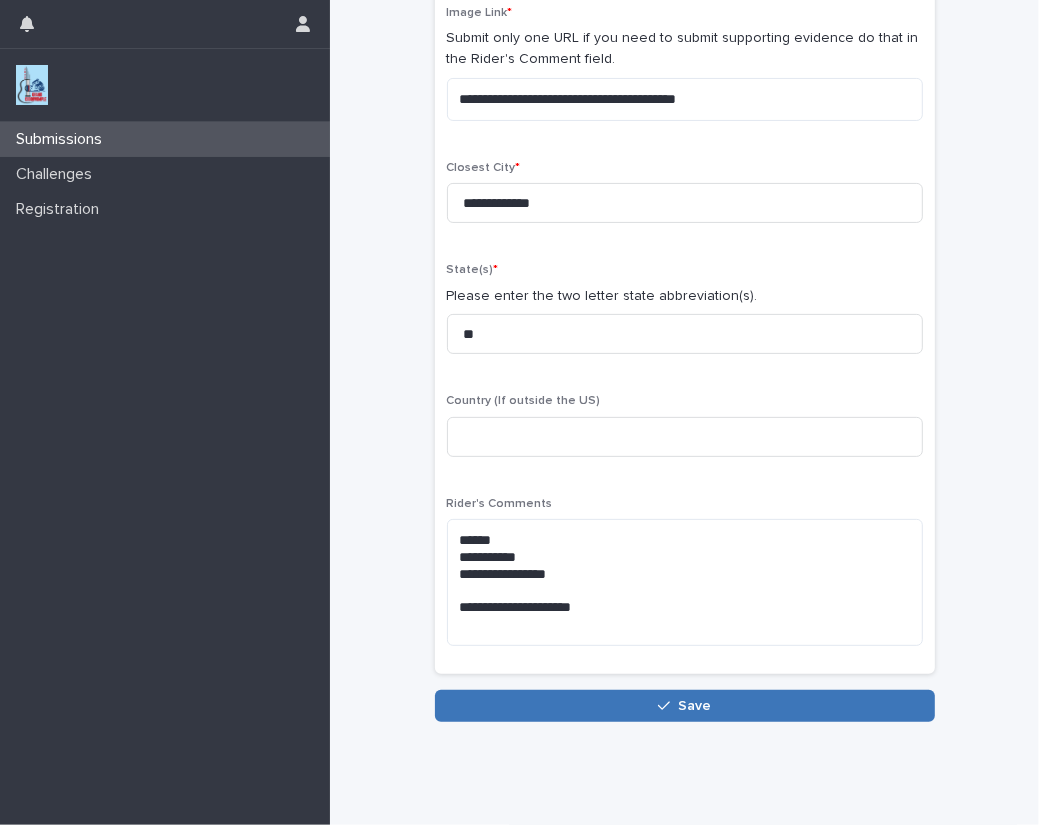 click on "Save" at bounding box center (694, 706) 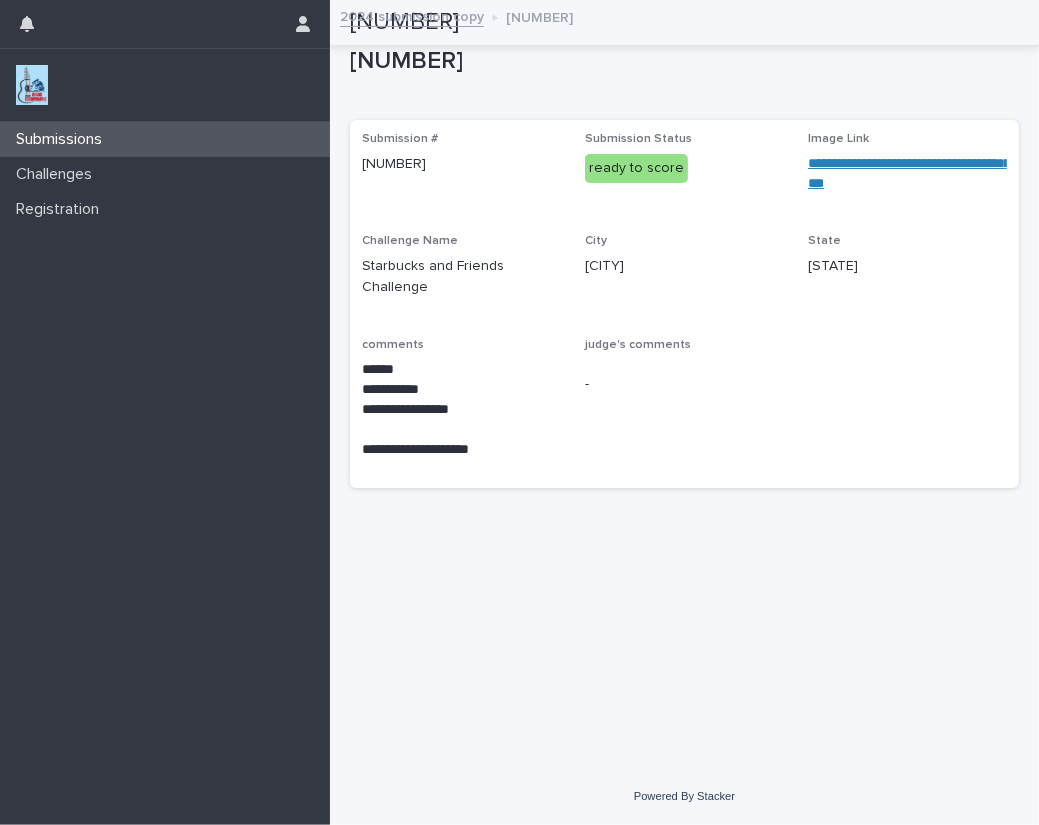 scroll, scrollTop: 0, scrollLeft: 0, axis: both 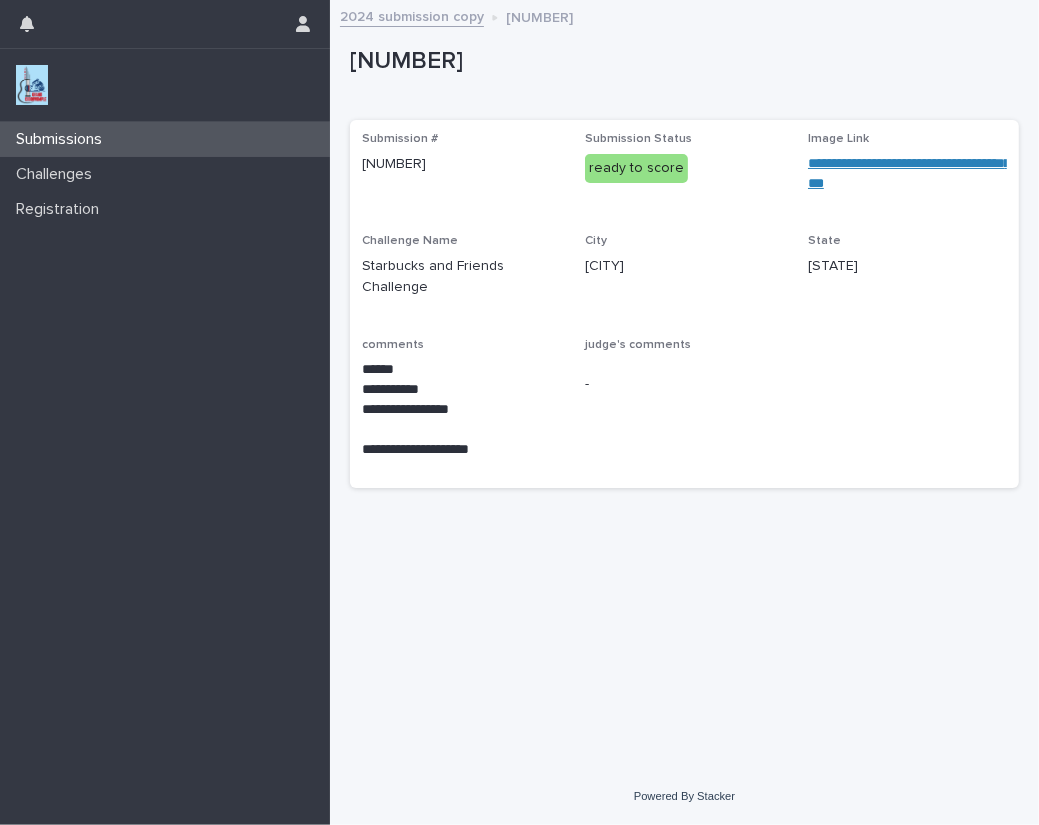 click at bounding box center (32, 85) 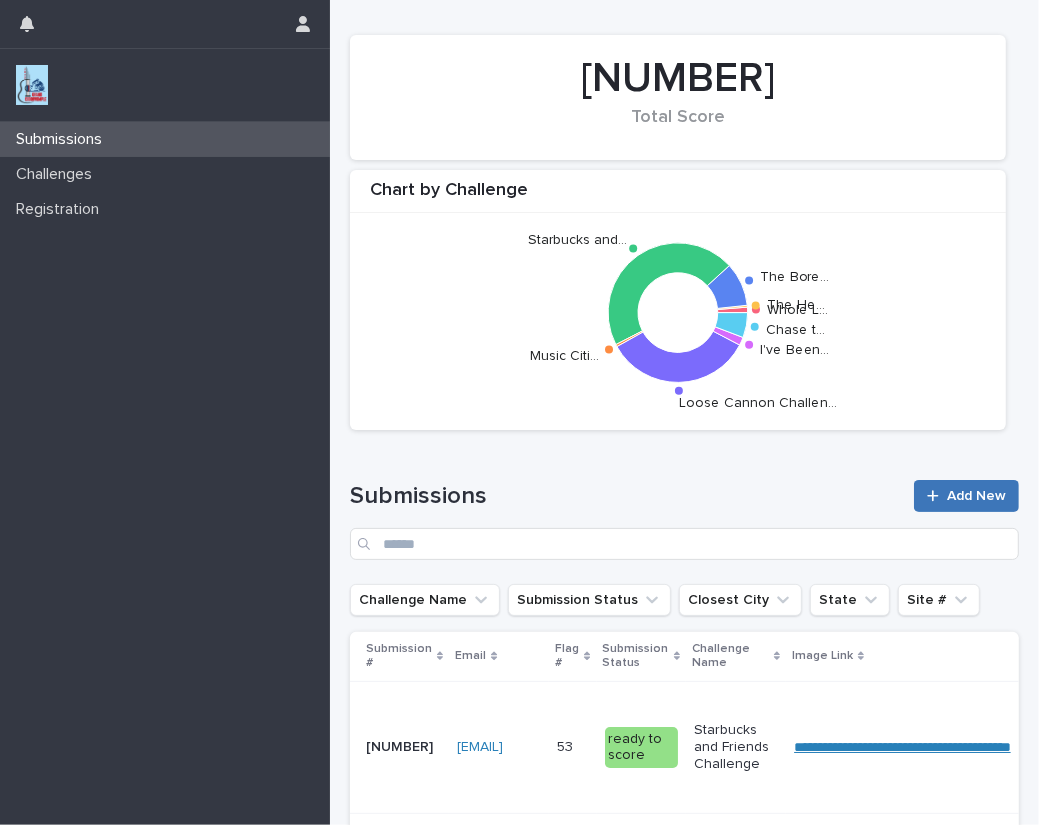 click on "Add New" at bounding box center [966, 496] 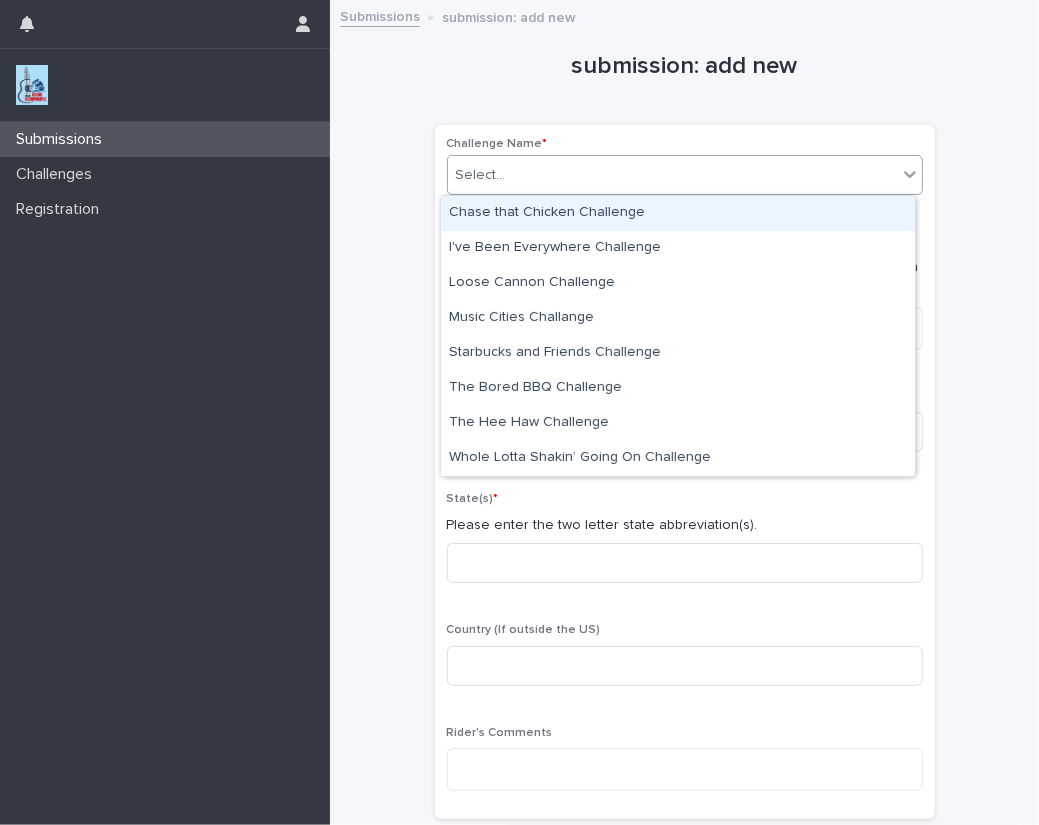 click on "Select..." at bounding box center (672, 175) 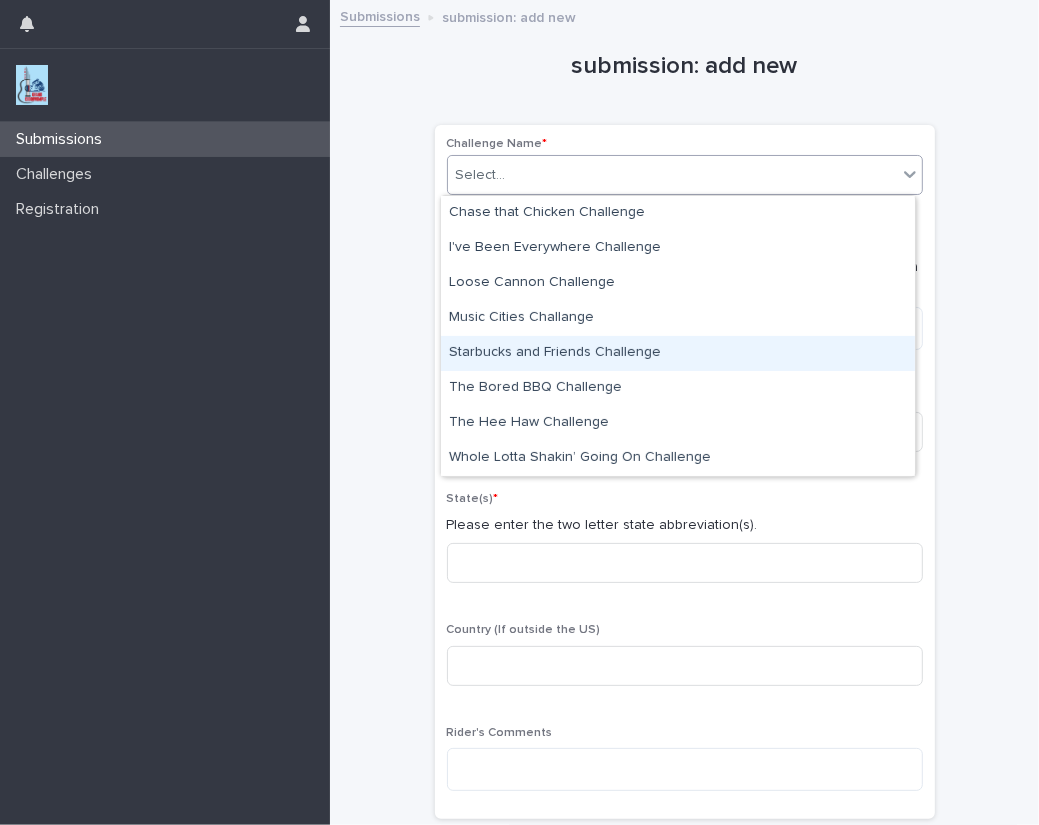 click on "Starbucks and Friends Challenge" at bounding box center (678, 353) 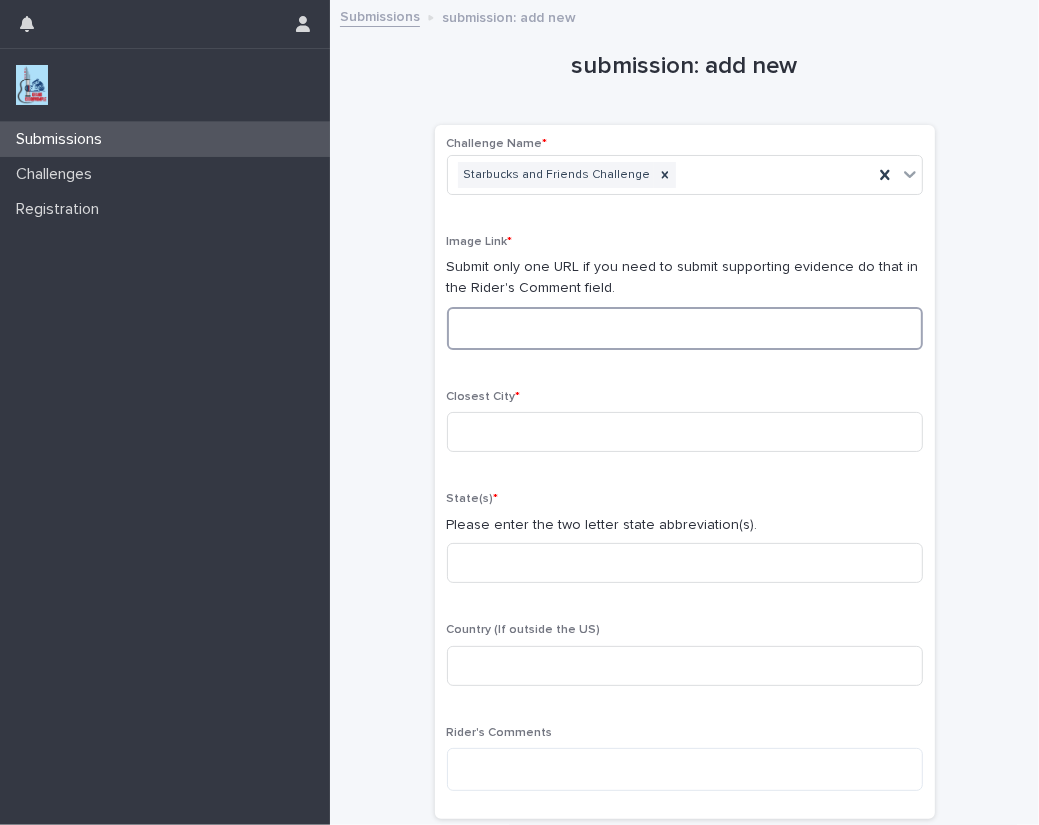 click at bounding box center [685, 328] 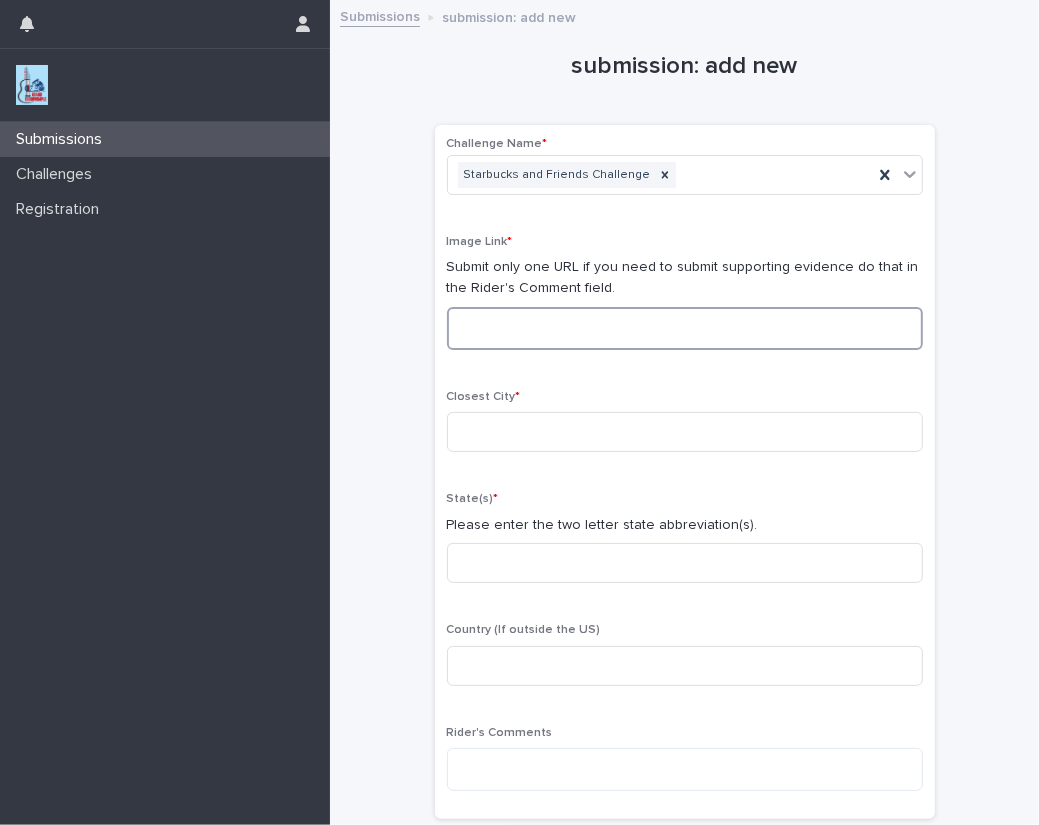 paste on "**********" 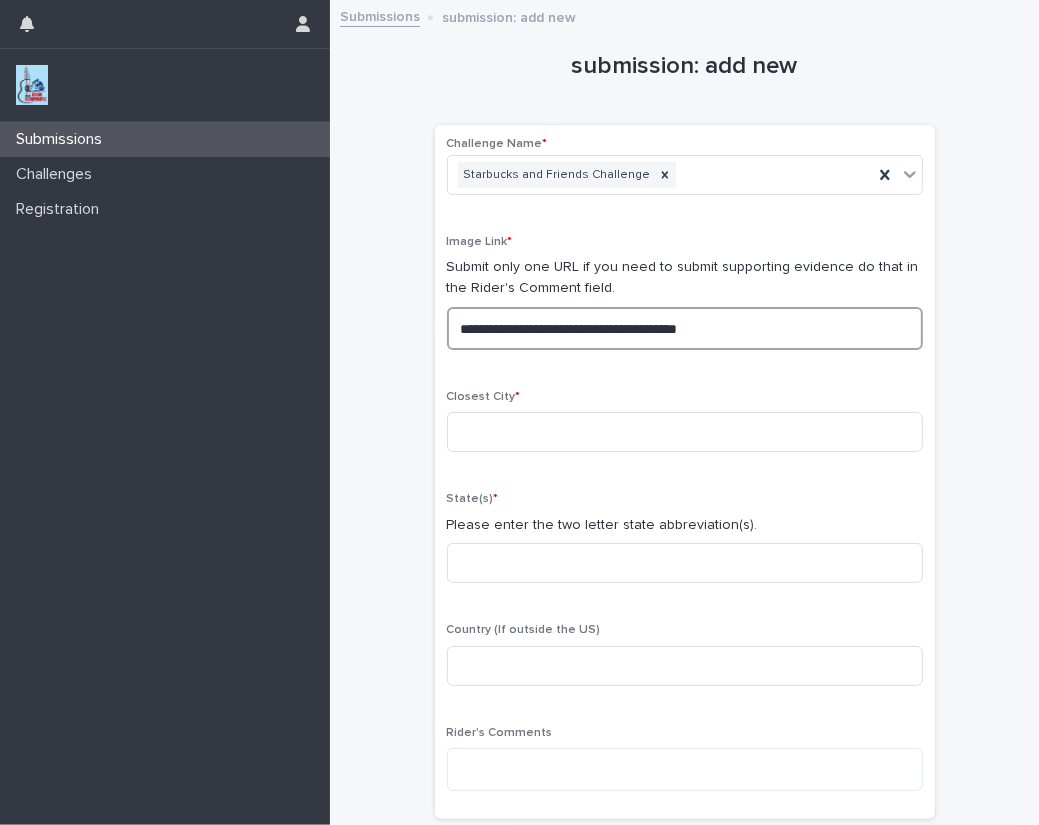 drag, startPoint x: 739, startPoint y: 322, endPoint x: -9, endPoint y: 207, distance: 756.78864 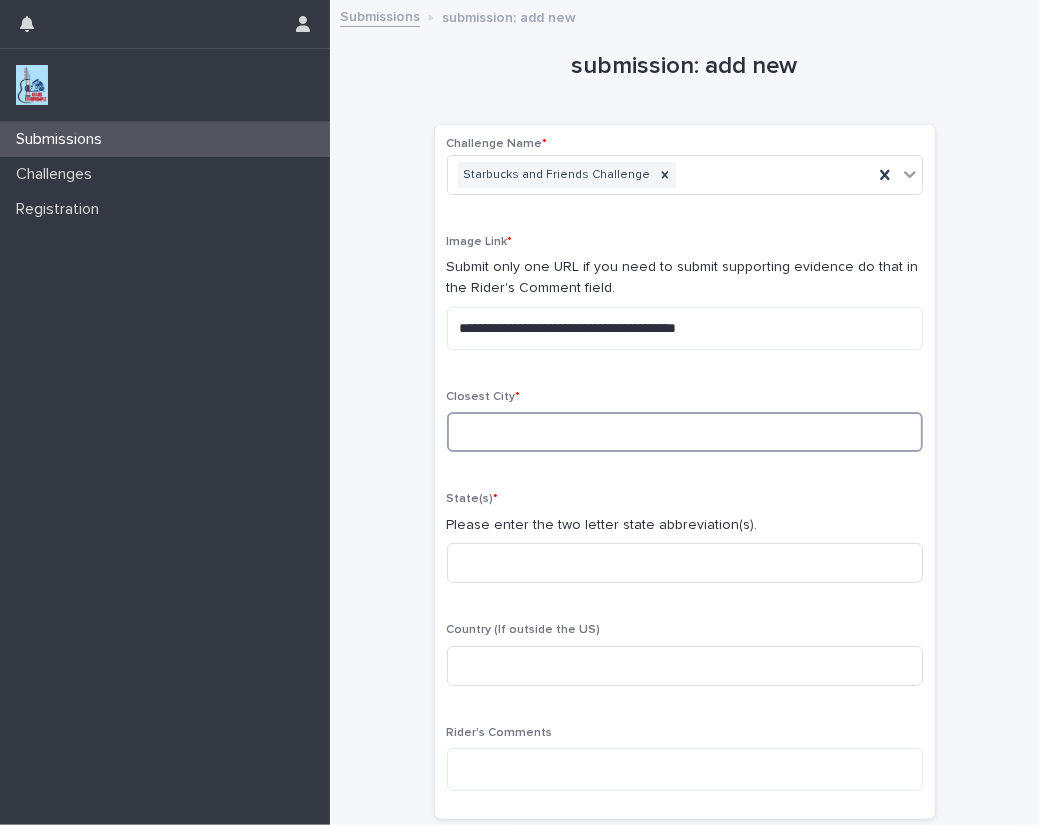 click at bounding box center (685, 432) 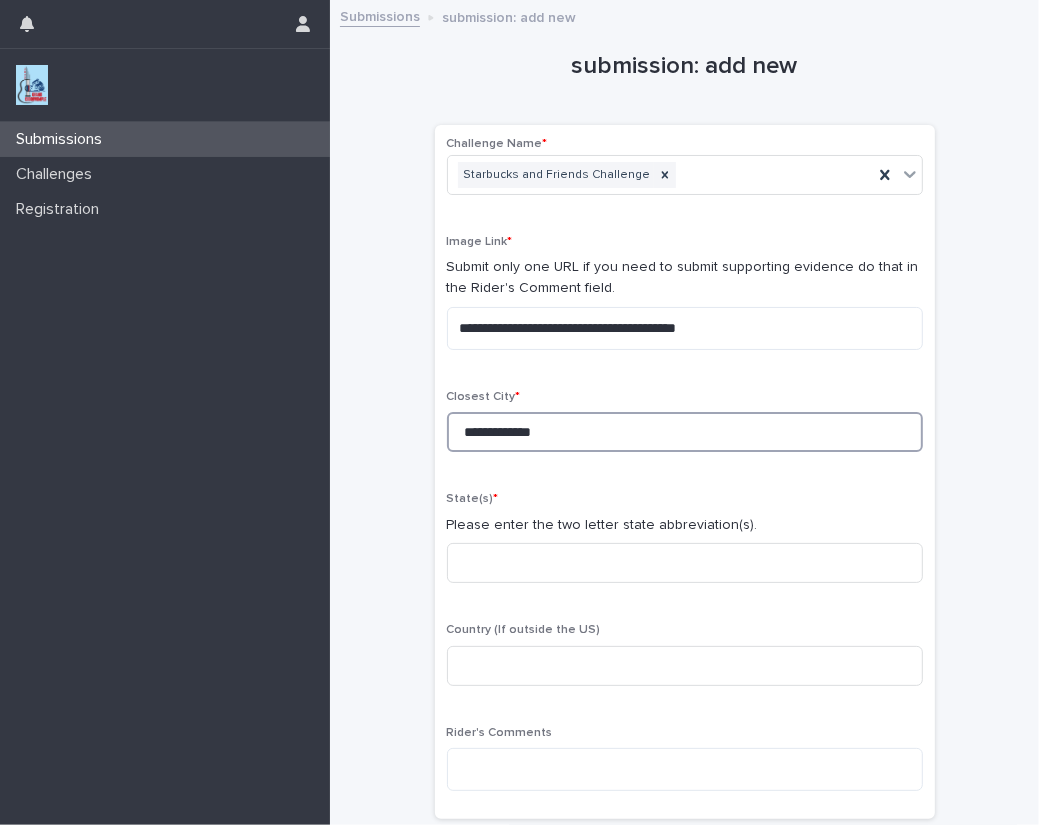 type on "**********" 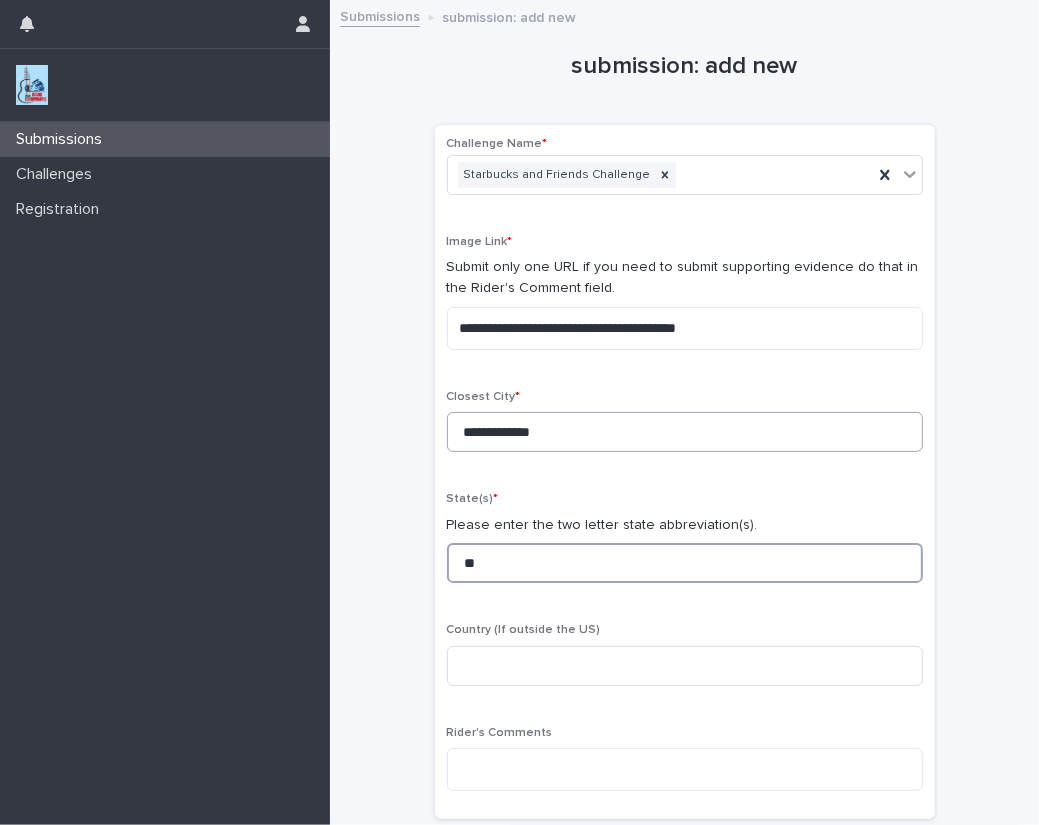 type on "**" 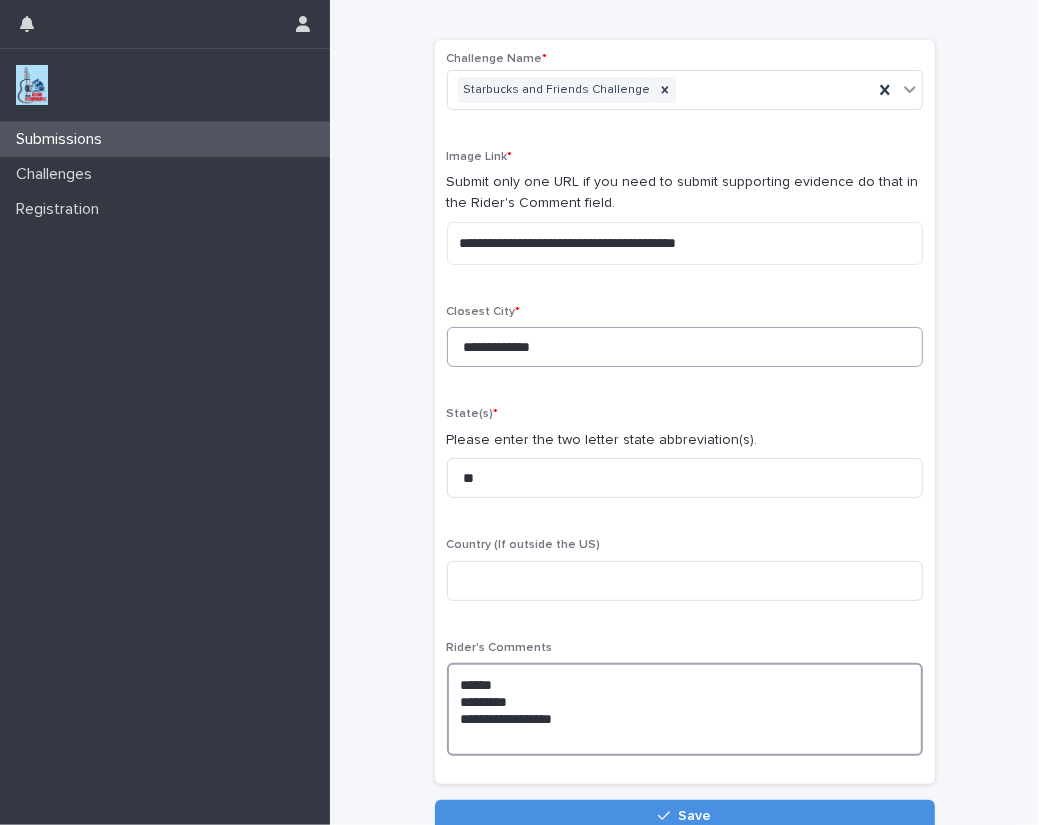 scroll, scrollTop: 182, scrollLeft: 0, axis: vertical 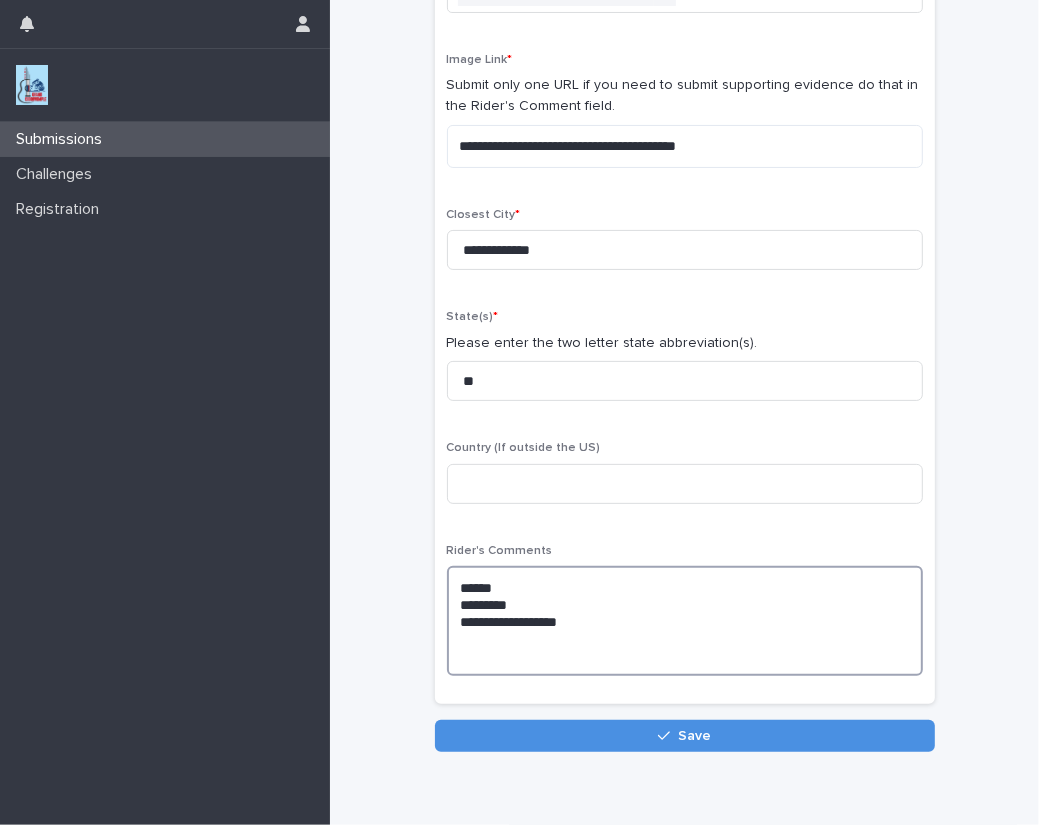 click on "[NUMBER]
[NUMBER]
[NUMBER]" at bounding box center (685, 621) 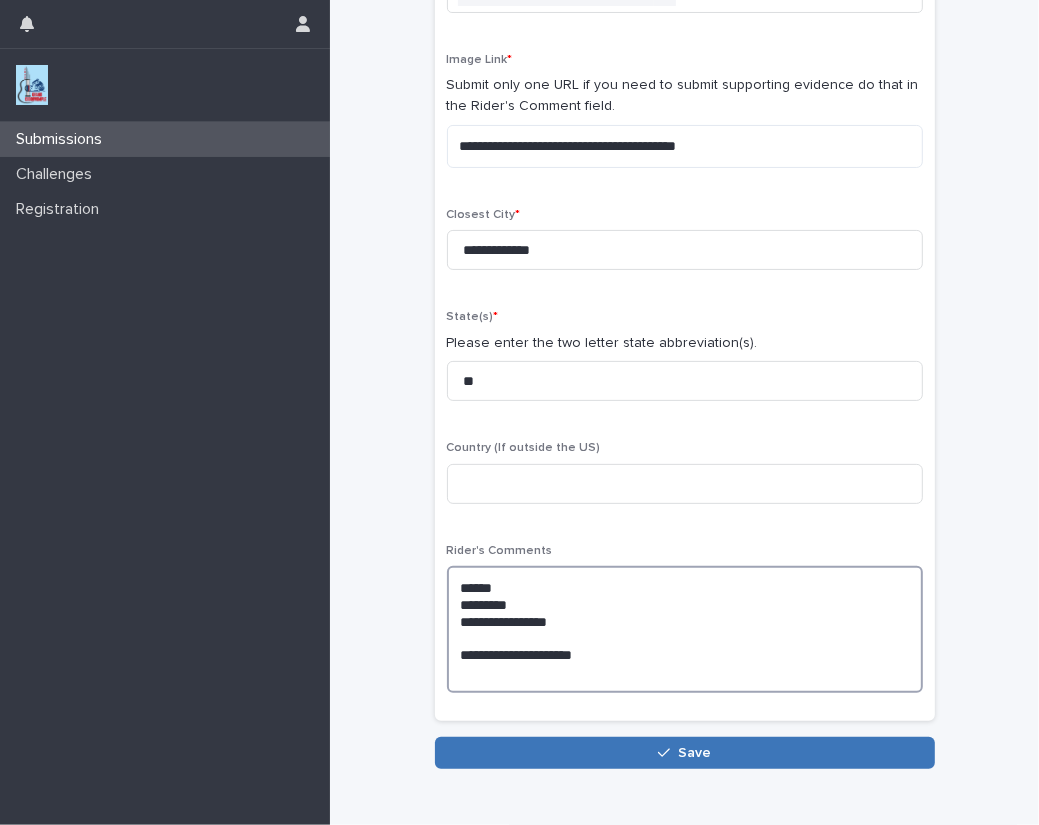 type on "[NUMBER]
[NUMBER]
[NUMBER]
[NUMBER]" 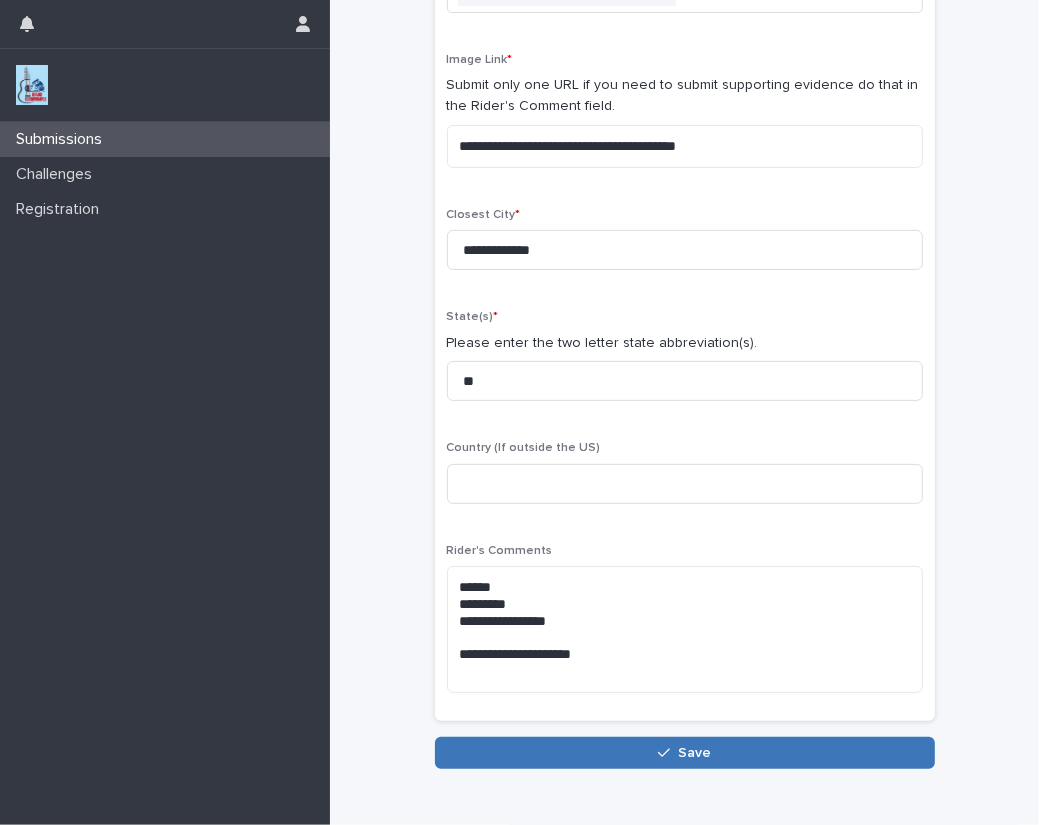 click on "Save" at bounding box center [685, 753] 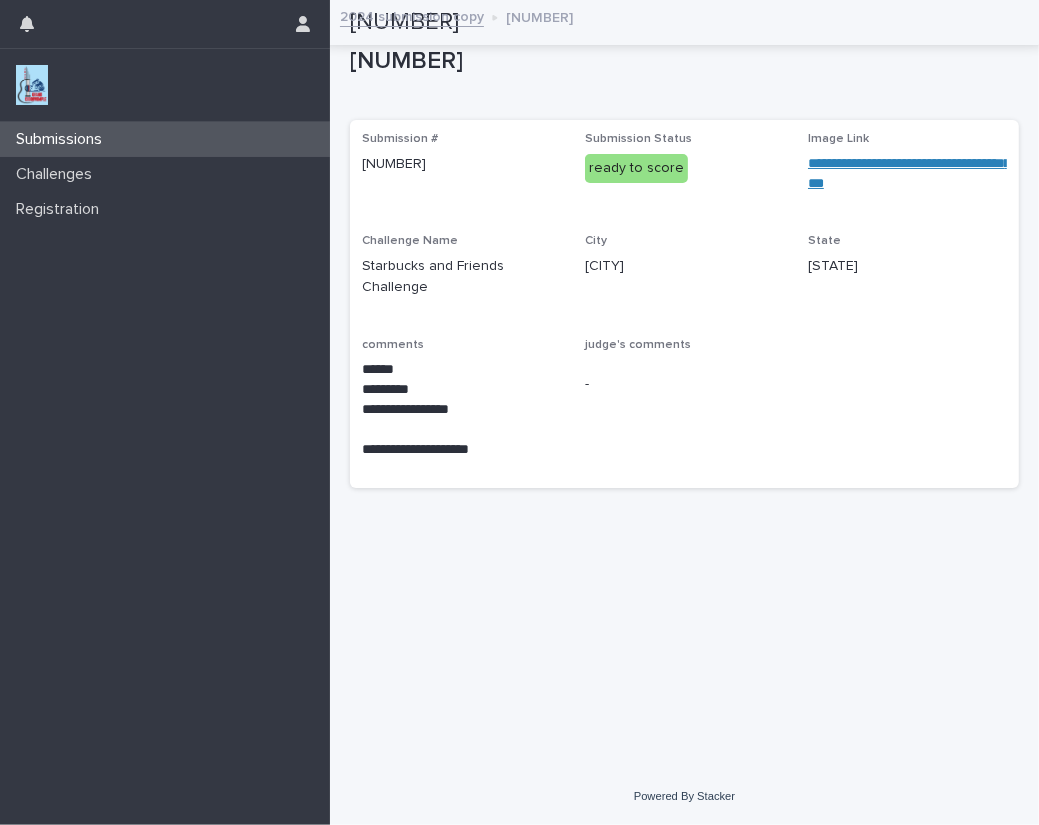 scroll, scrollTop: 0, scrollLeft: 0, axis: both 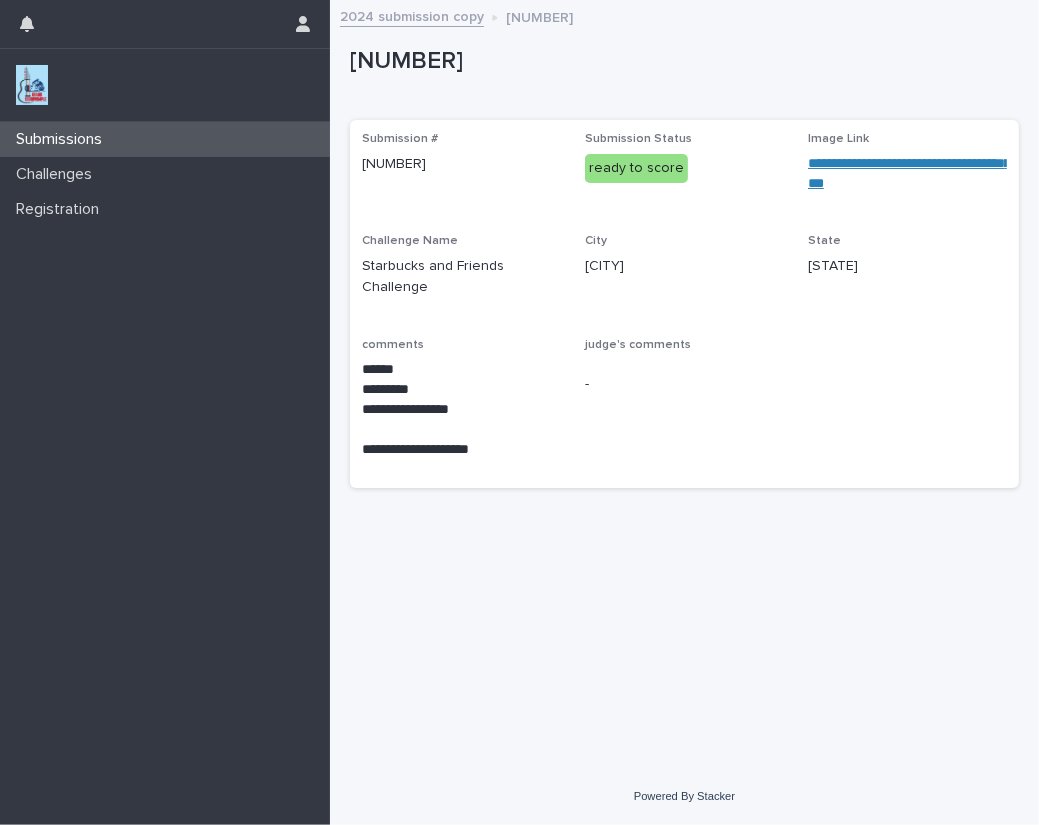 click at bounding box center (32, 85) 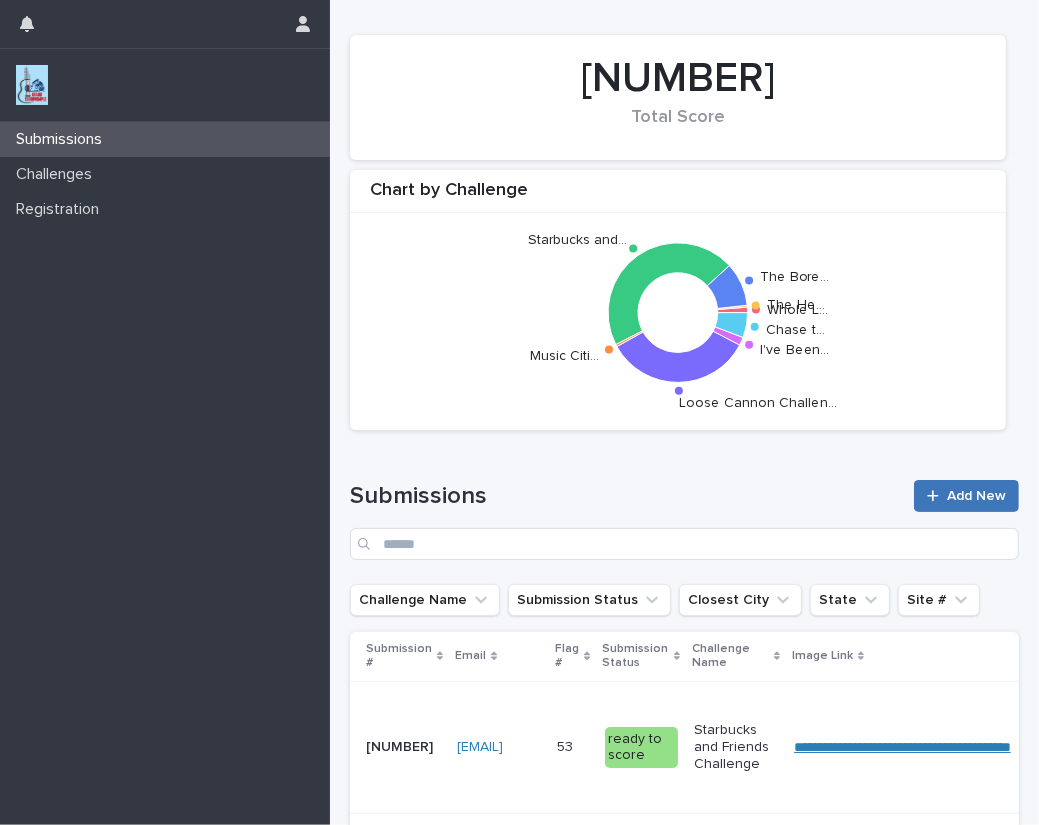 click on "Add New" at bounding box center (976, 496) 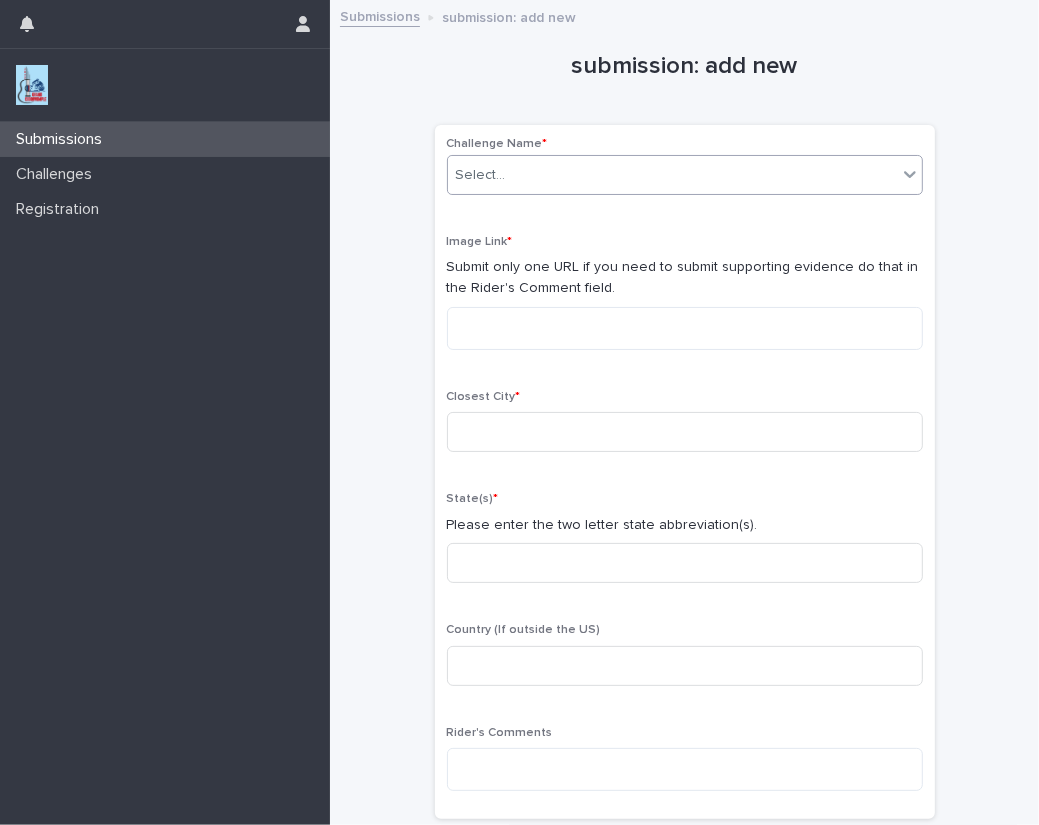 click on "Select..." at bounding box center (672, 175) 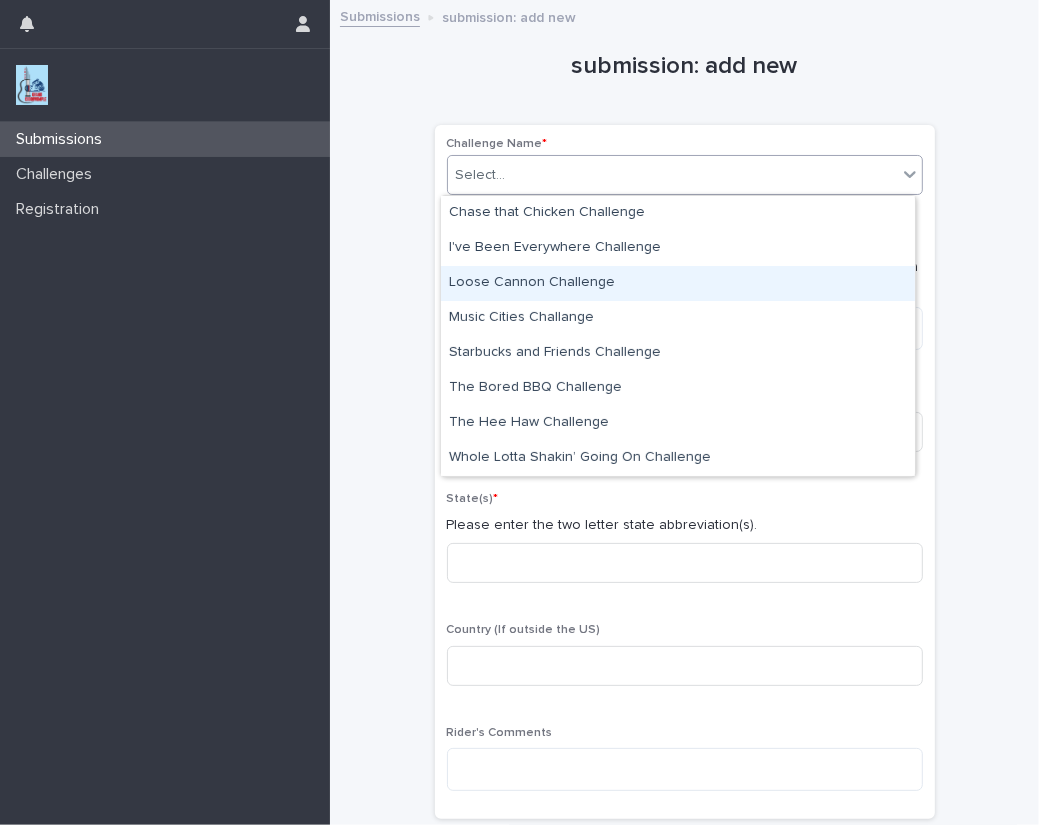 click on "Loose Cannon Challenge" at bounding box center [678, 283] 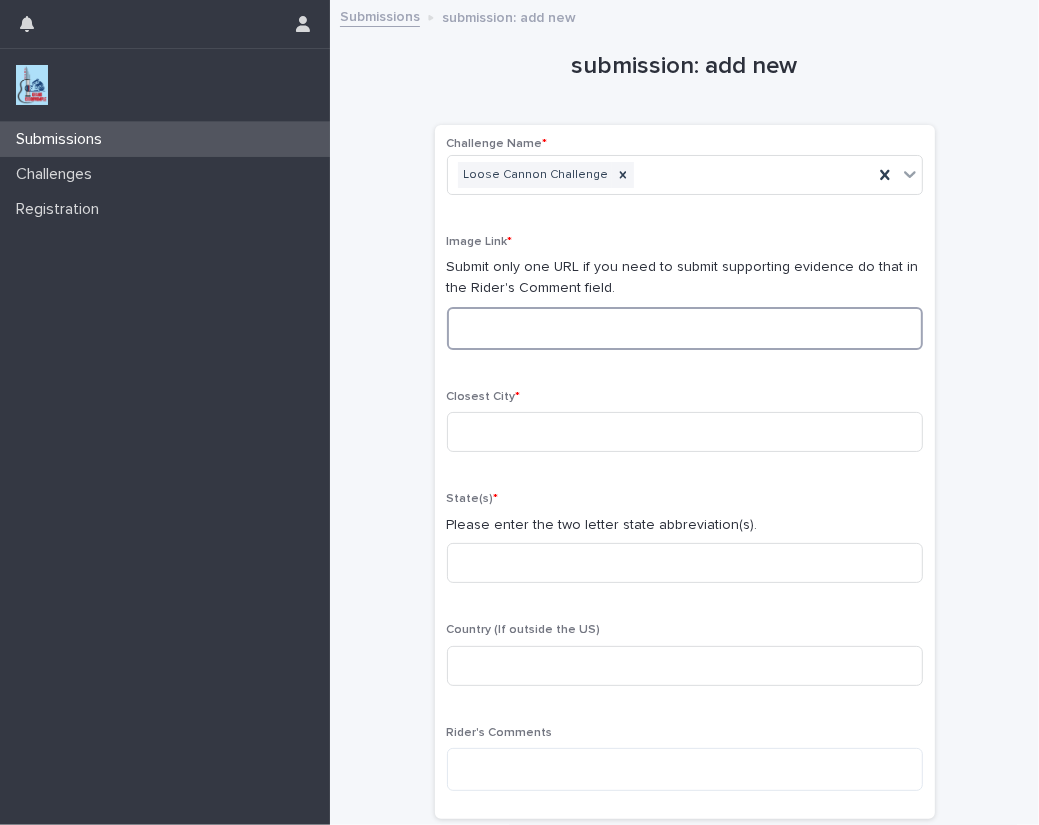 click at bounding box center (685, 328) 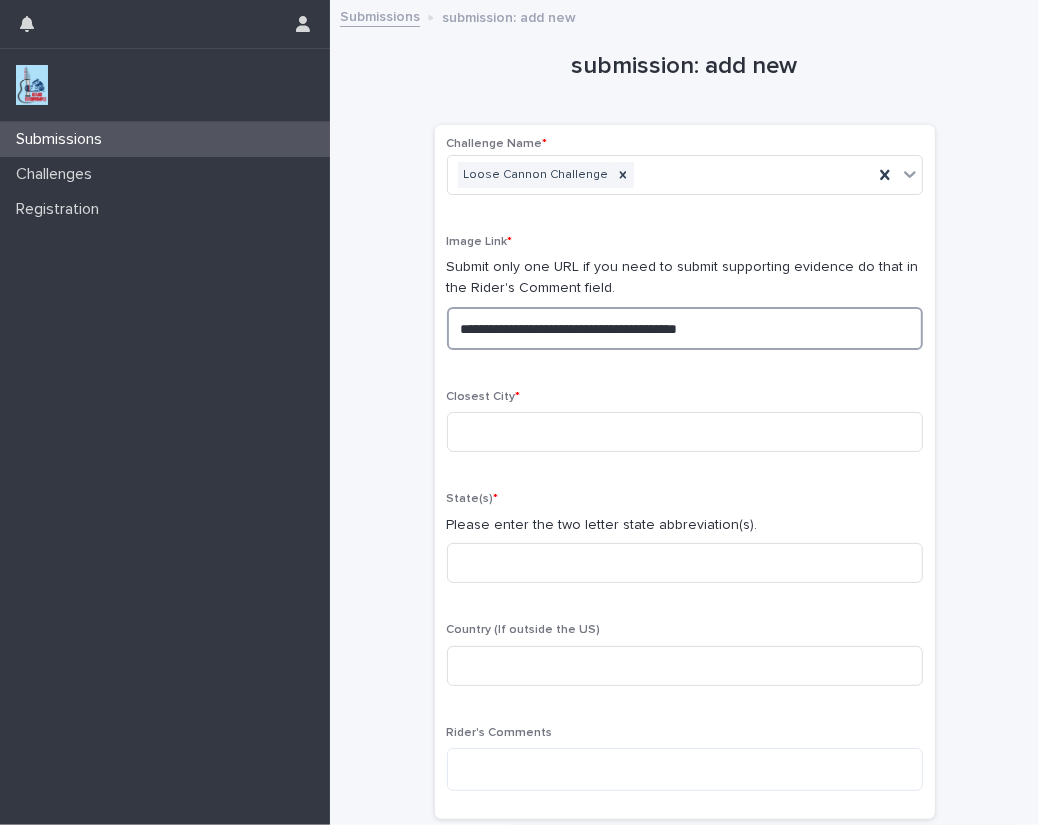 drag, startPoint x: 733, startPoint y: 309, endPoint x: 71, endPoint y: 248, distance: 664.8045 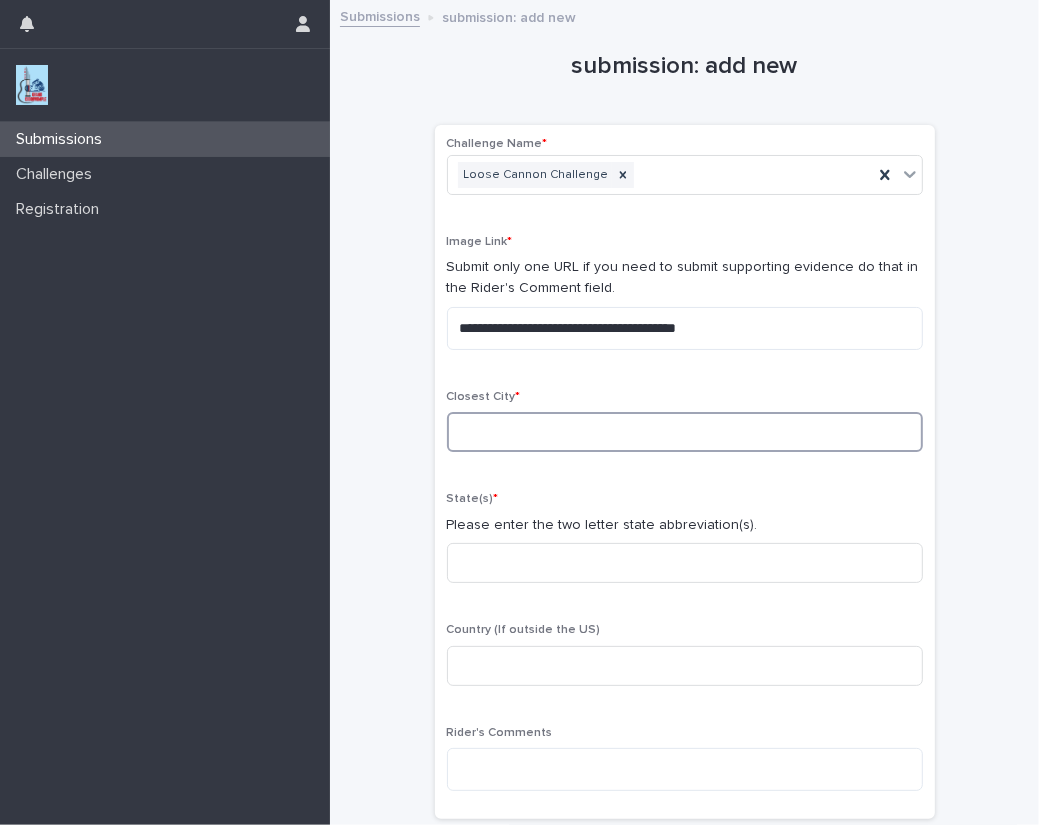click at bounding box center (685, 432) 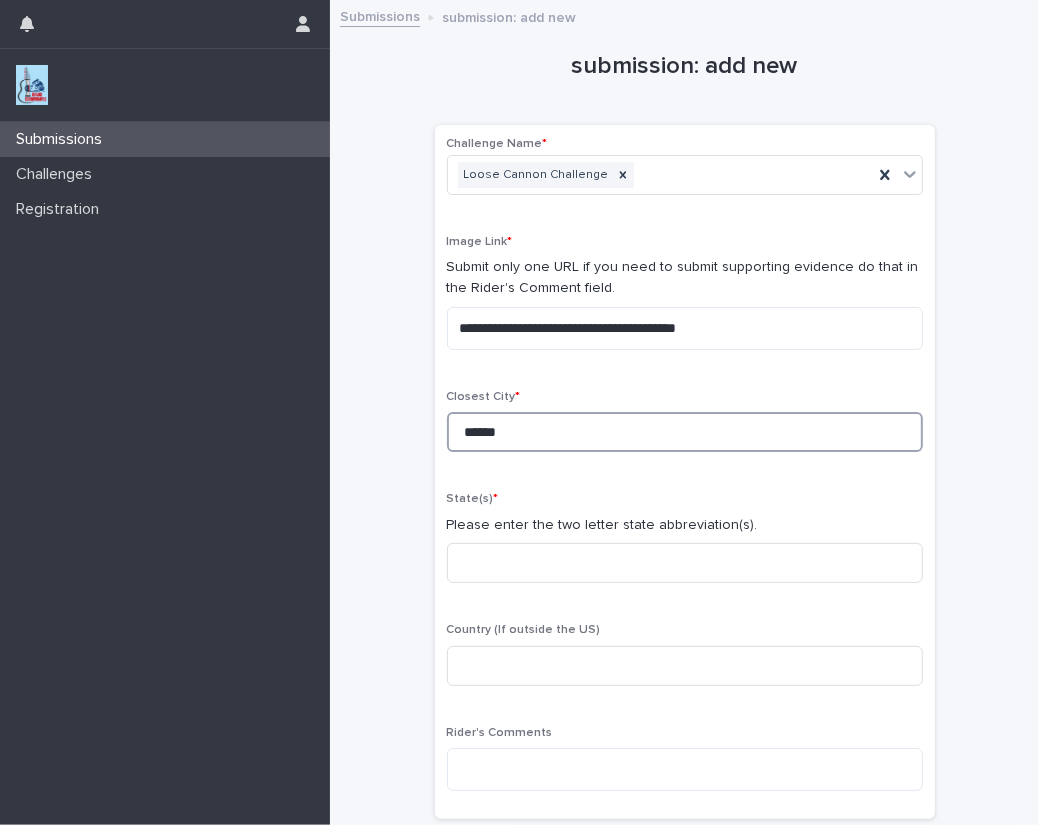 type on "******" 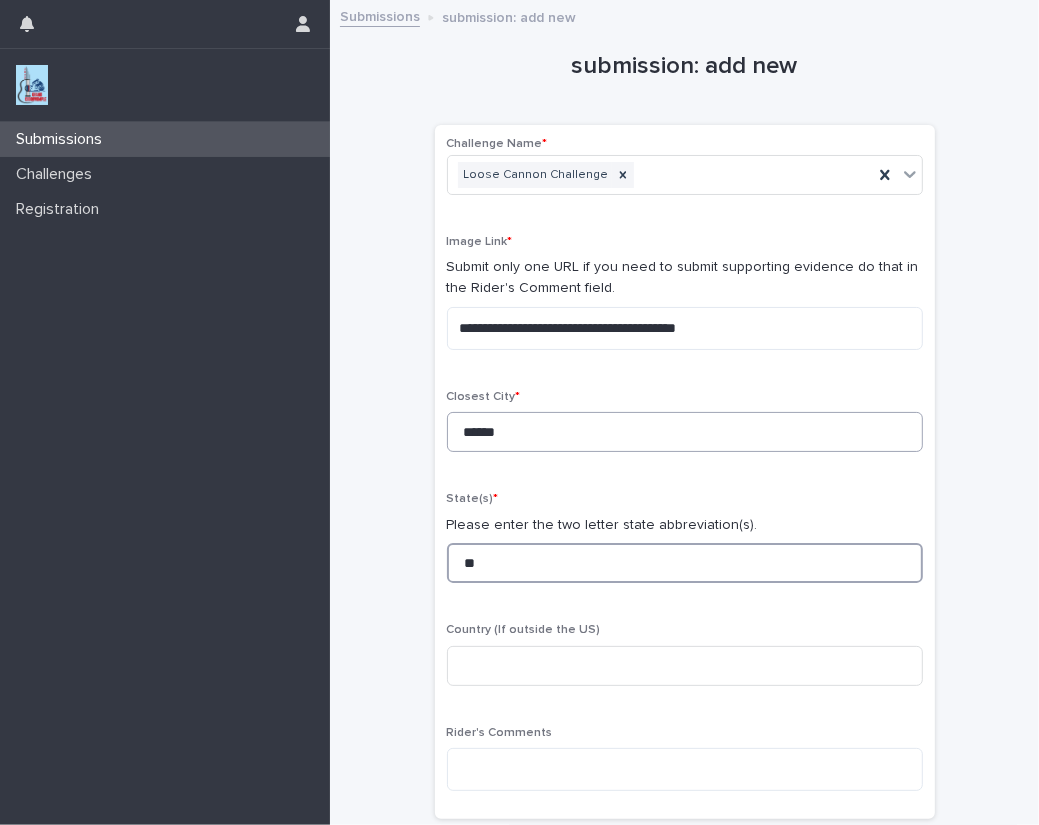 type on "**" 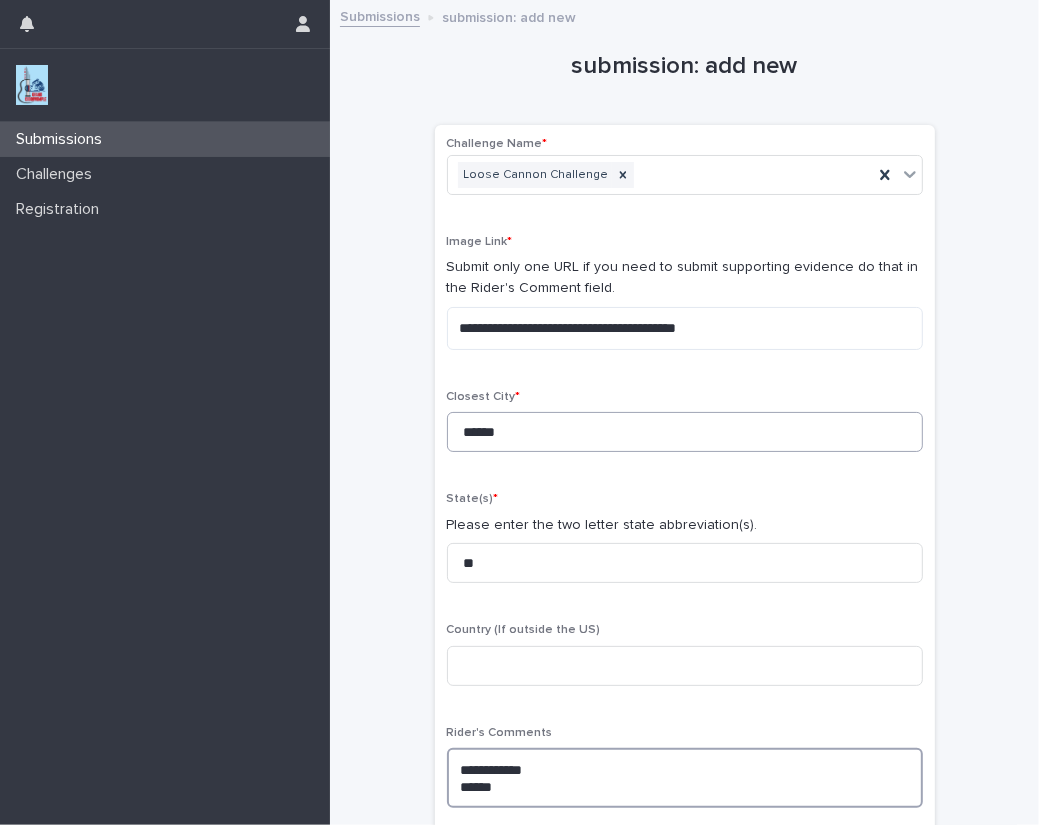 type on "[NUMBER]
[NUMBER]" 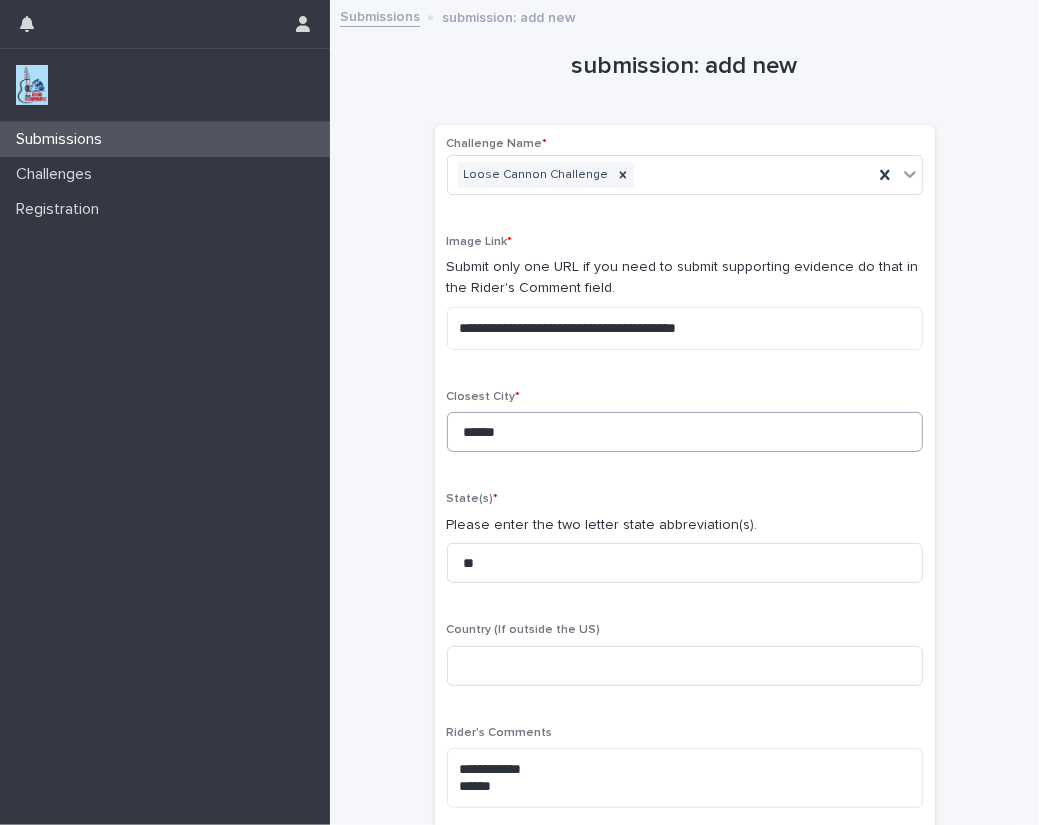 scroll, scrollTop: 214, scrollLeft: 0, axis: vertical 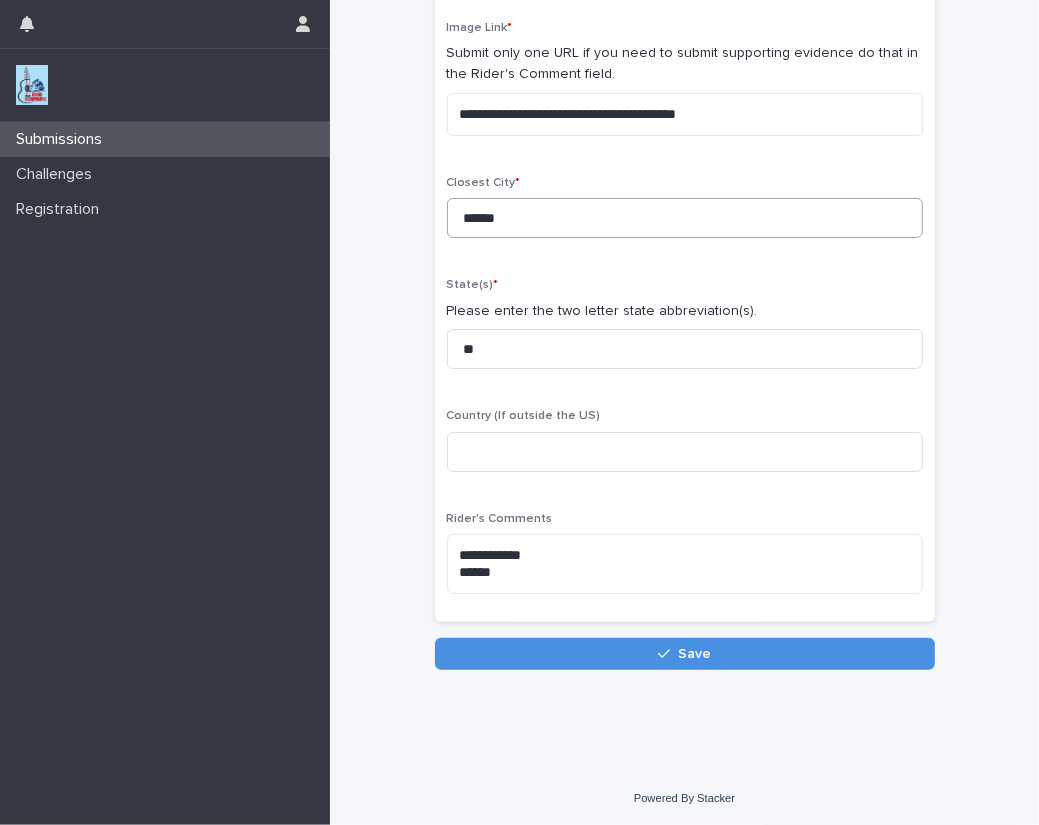 type 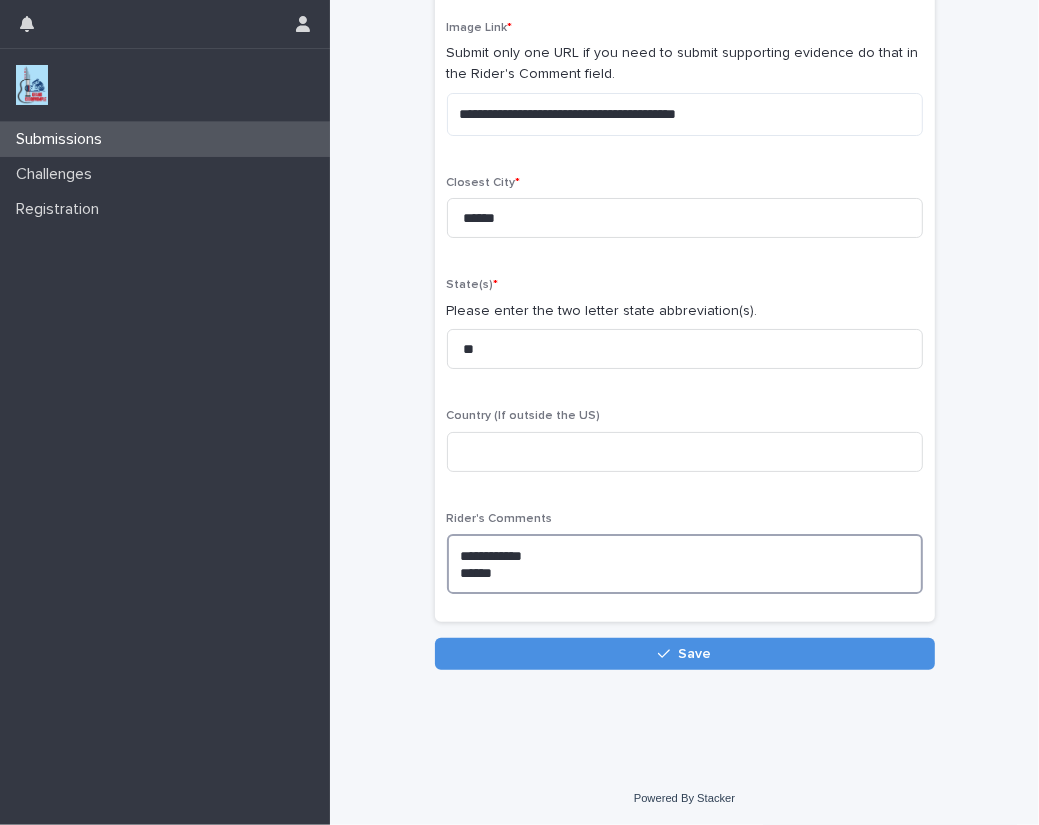 click on "[NUMBER]
[NUMBER]" at bounding box center (685, 564) 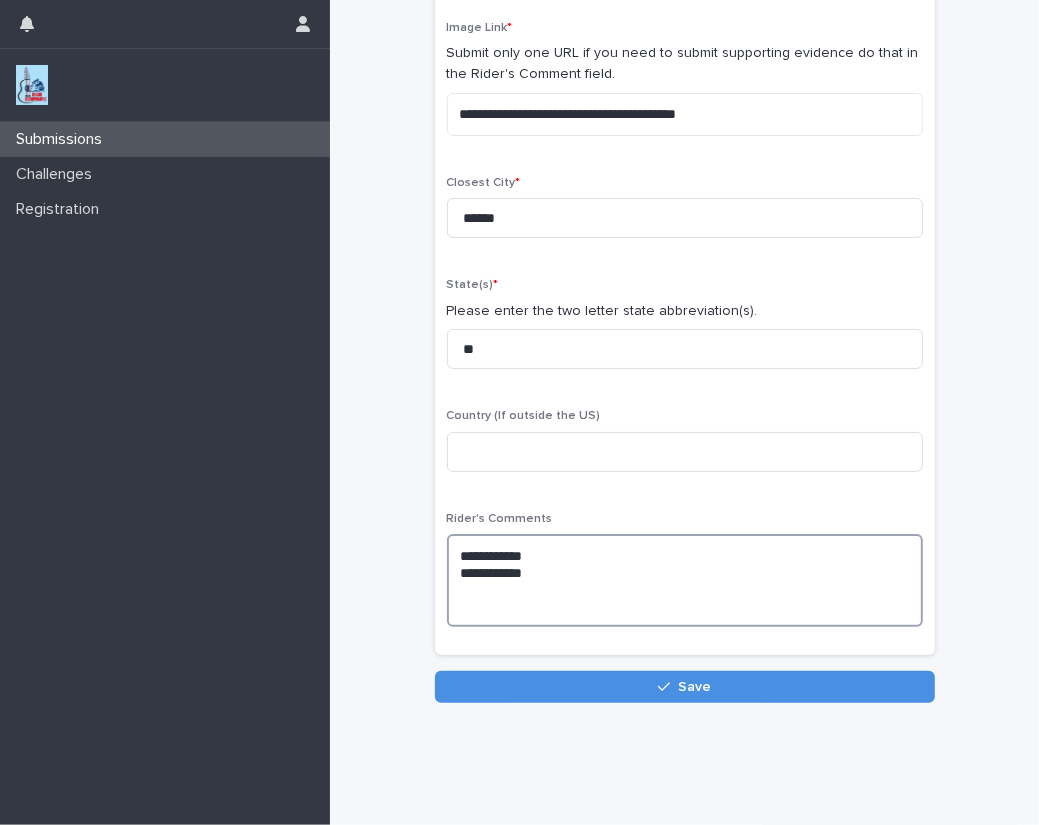 click on "**********" at bounding box center (685, 580) 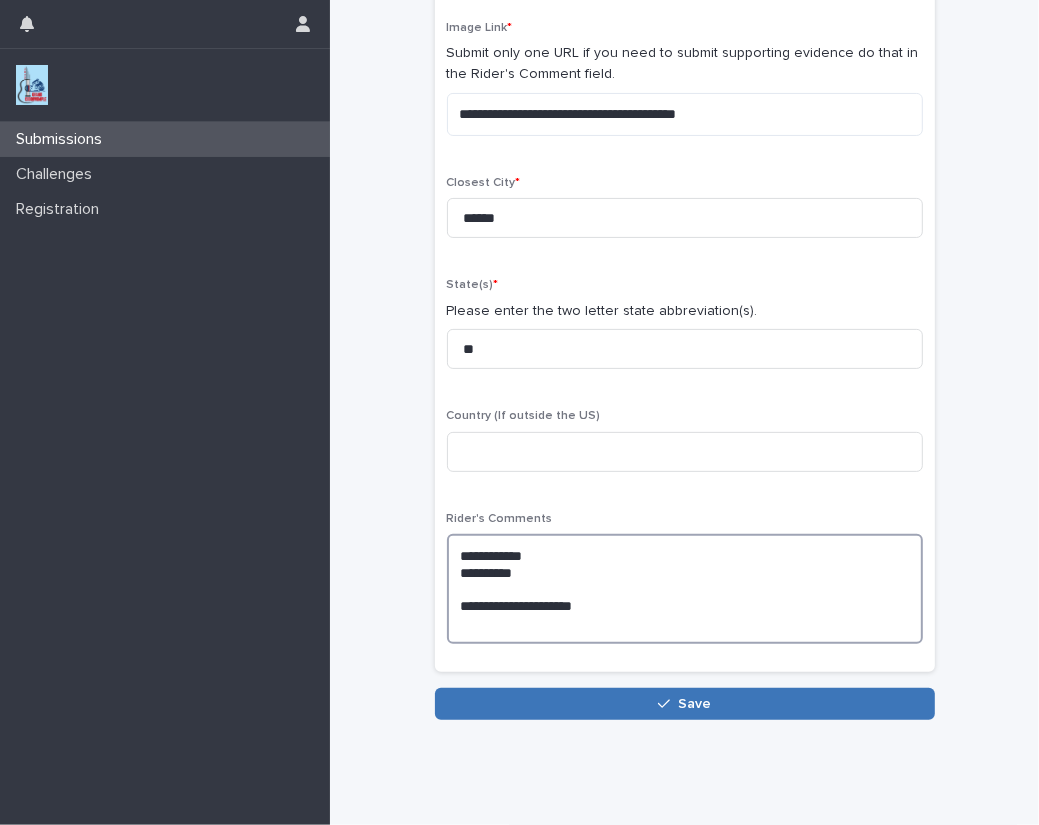 type on "**********" 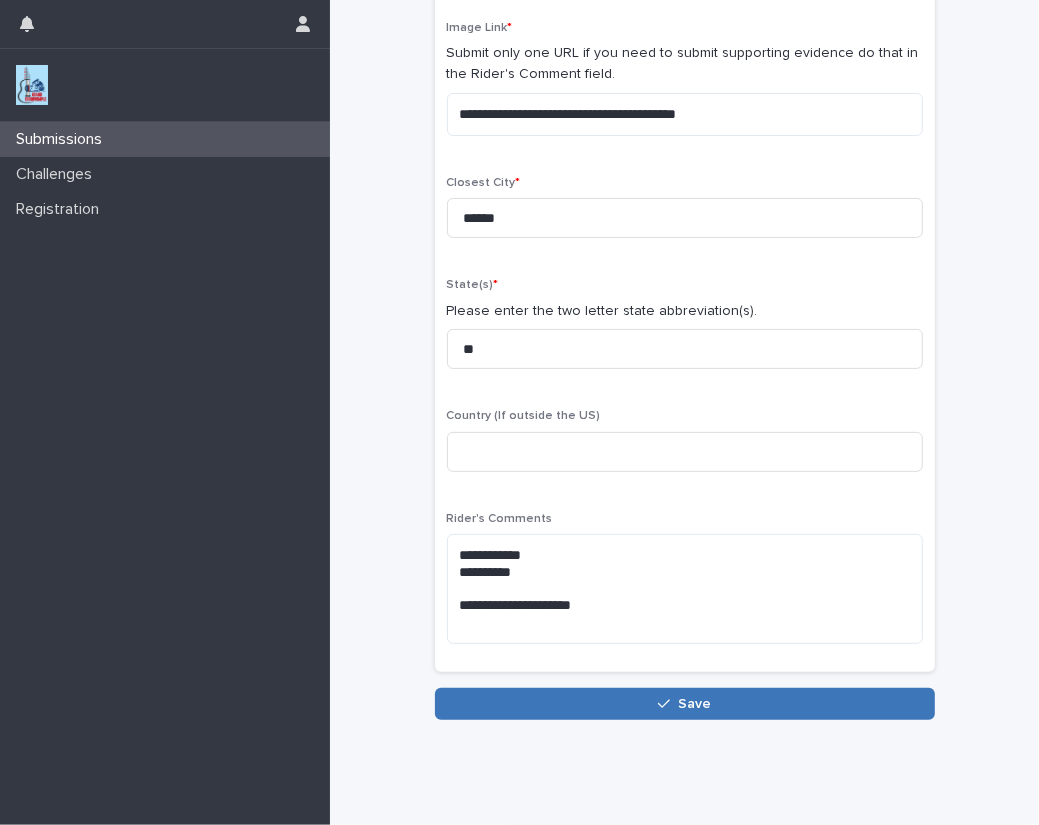 click on "Save" at bounding box center (694, 704) 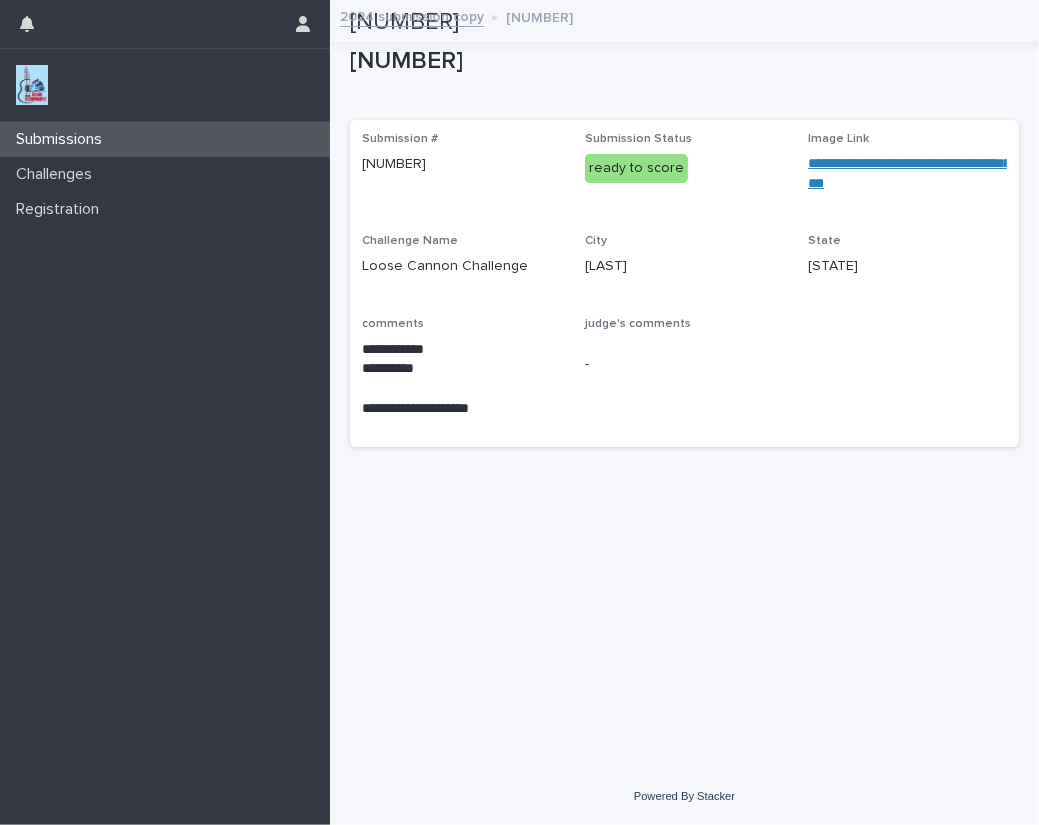 scroll, scrollTop: 0, scrollLeft: 0, axis: both 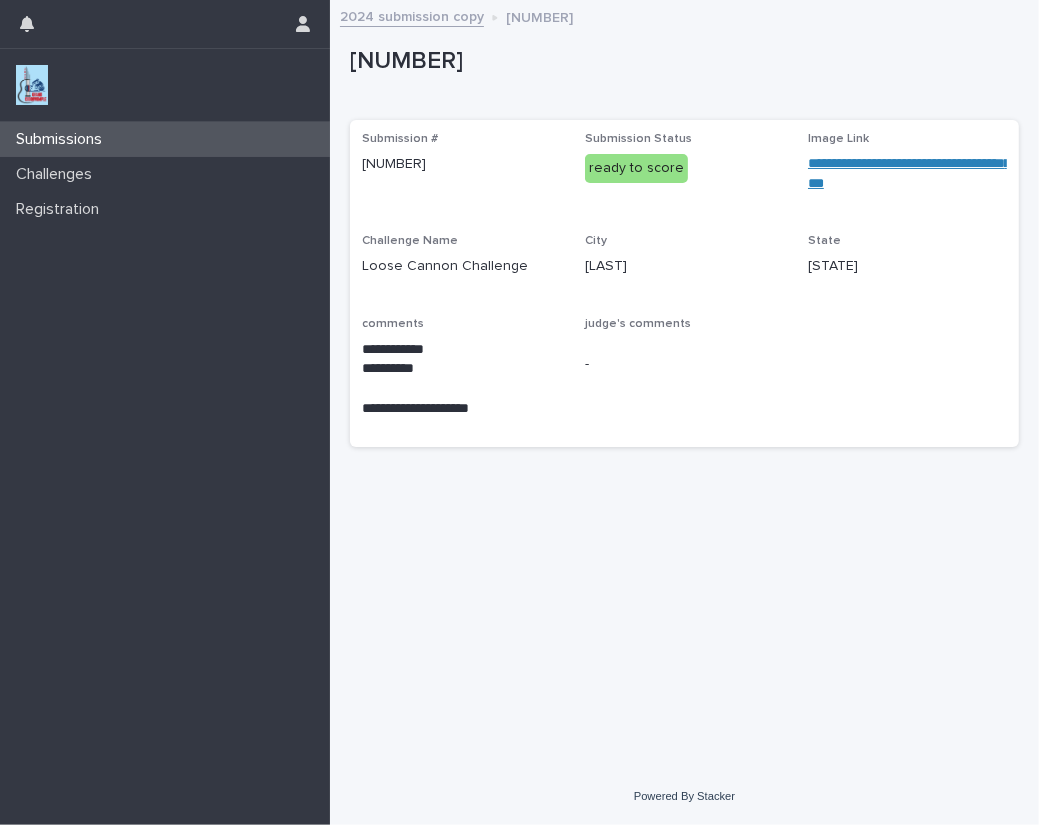 click at bounding box center (32, 85) 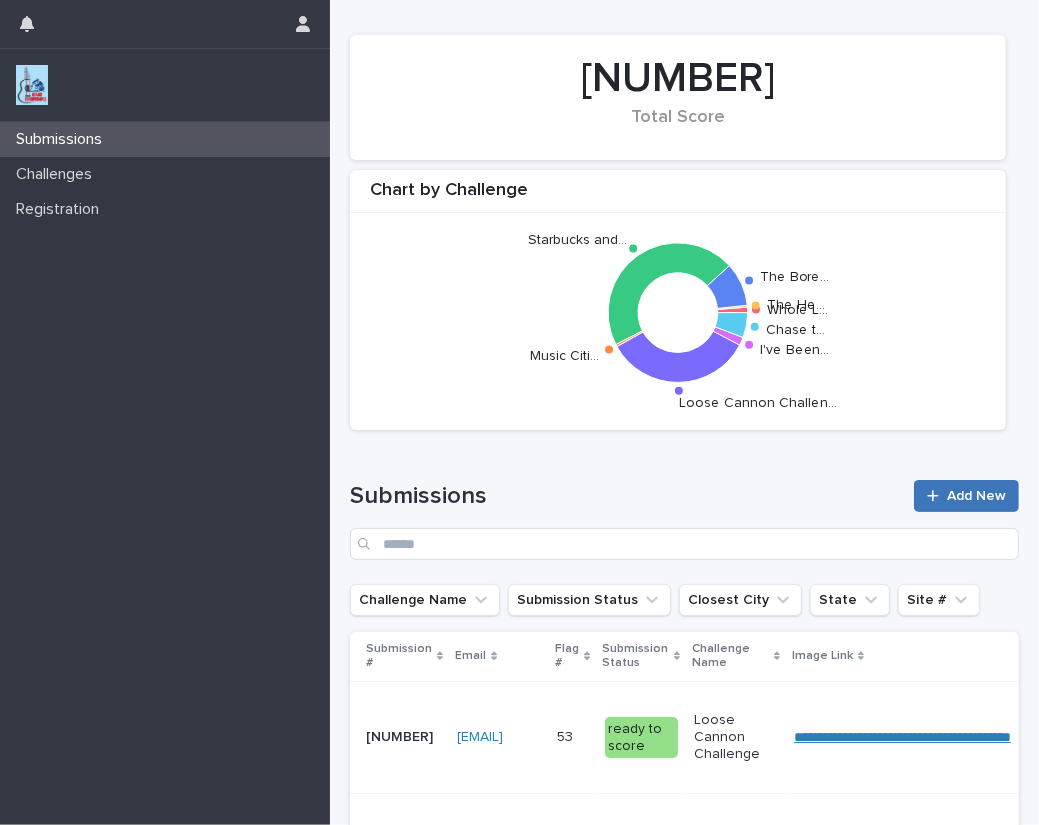 click on "Add New" at bounding box center [976, 496] 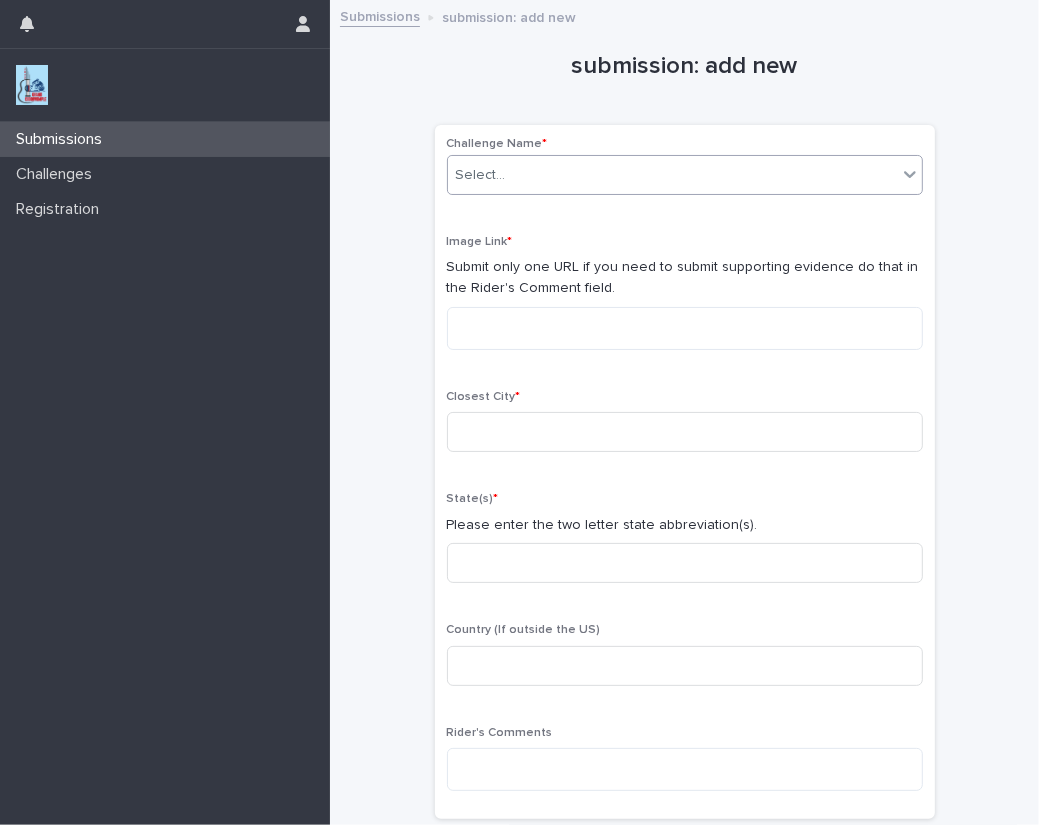 click on "Select..." at bounding box center [481, 175] 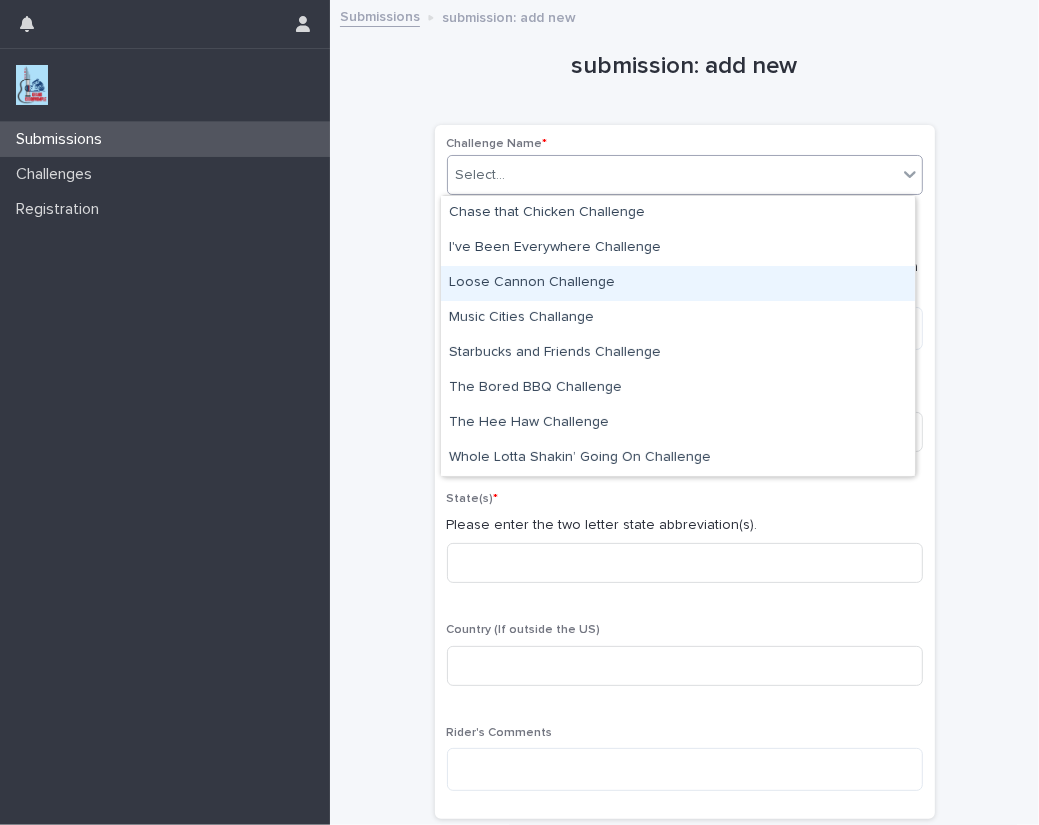 click on "Loose Cannon Challenge" at bounding box center (678, 283) 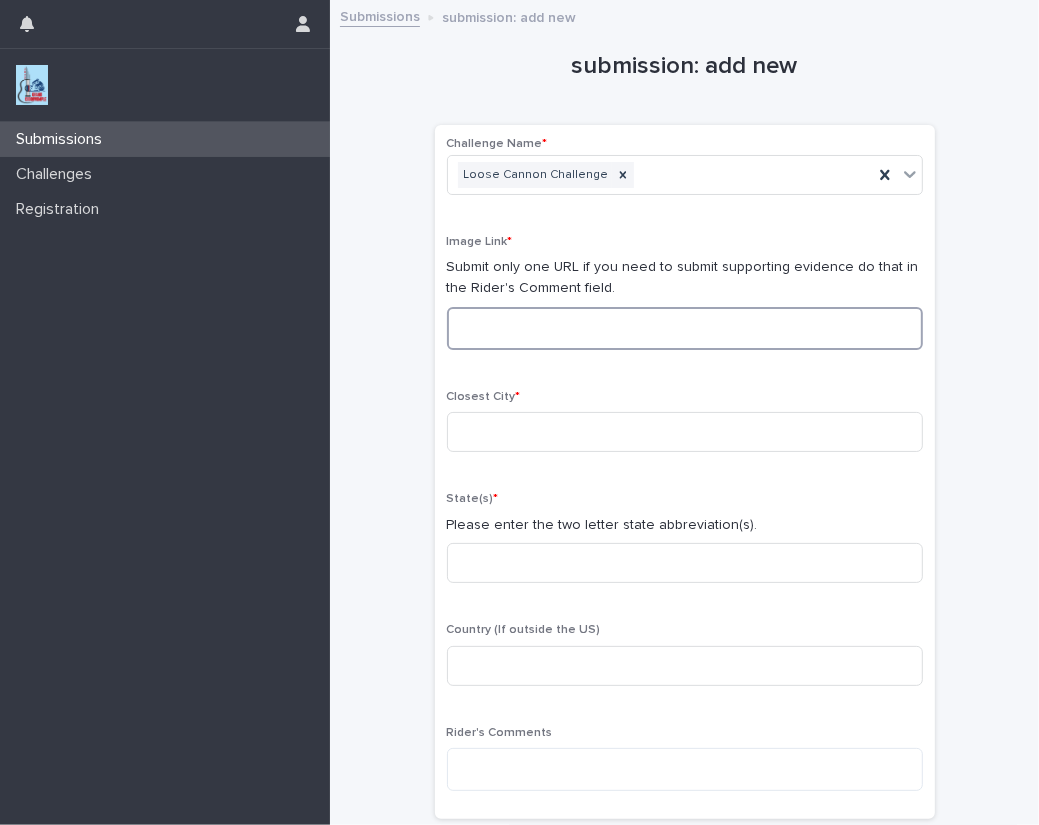 click at bounding box center [685, 328] 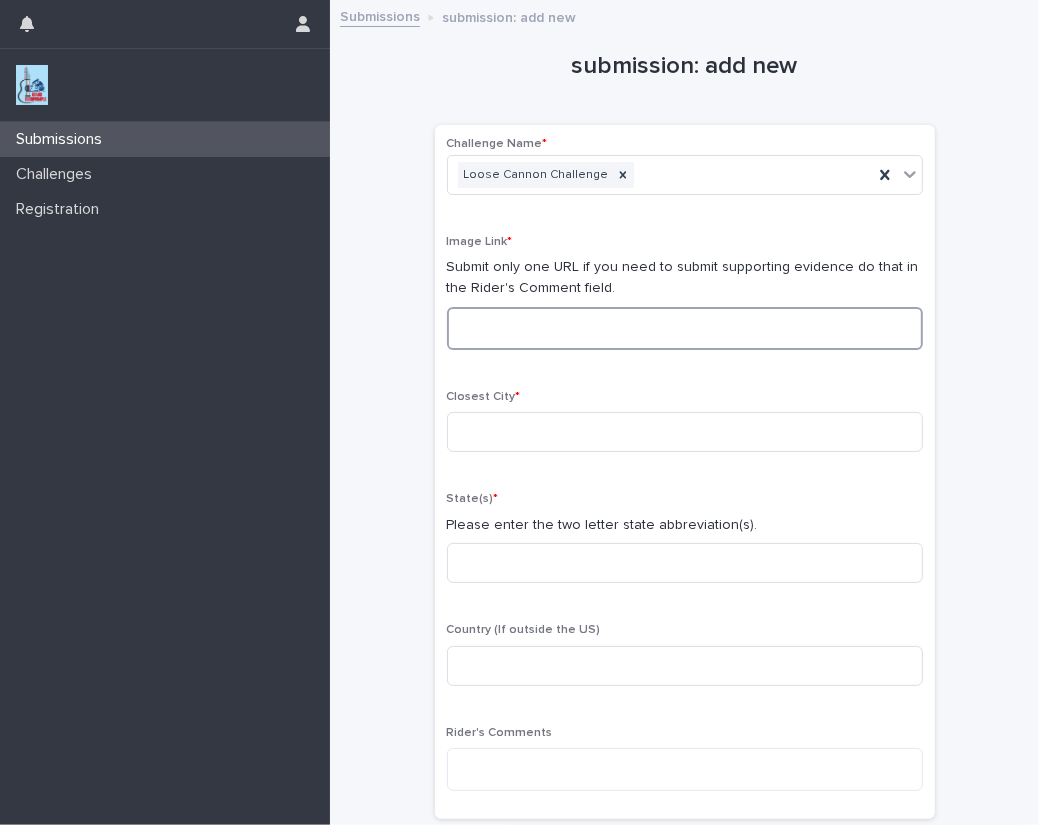 paste on "**********" 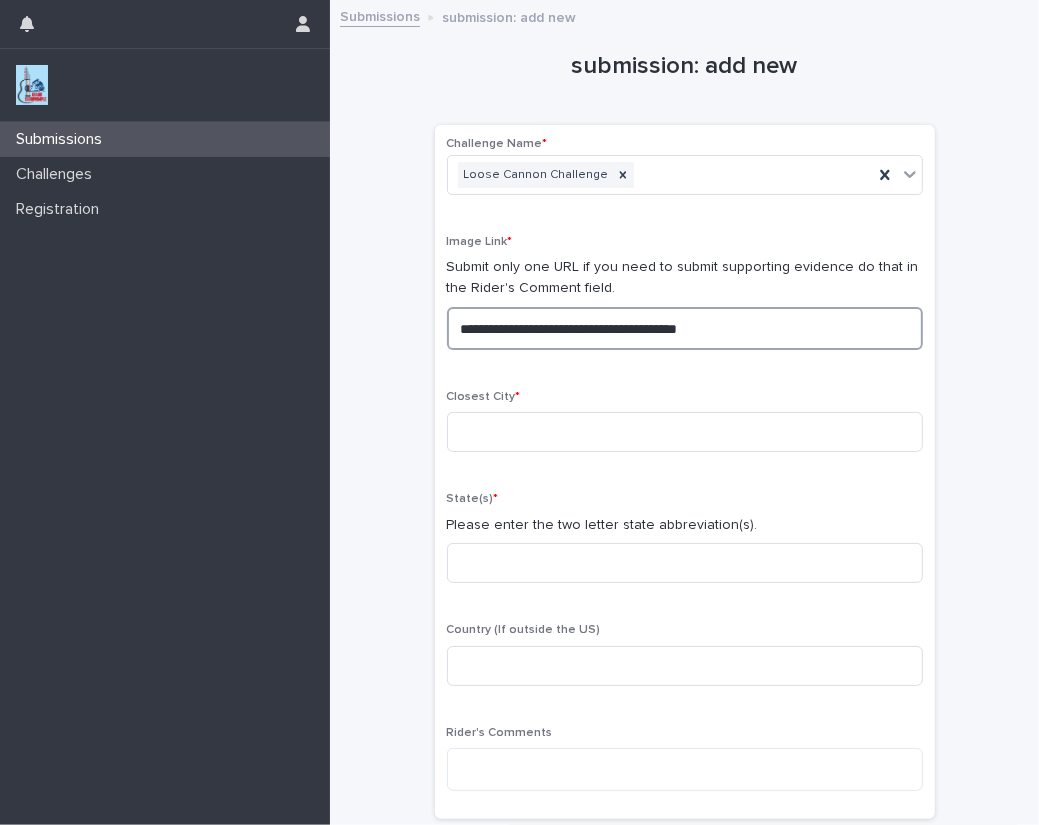 drag, startPoint x: 785, startPoint y: 329, endPoint x: 149, endPoint y: 316, distance: 636.1329 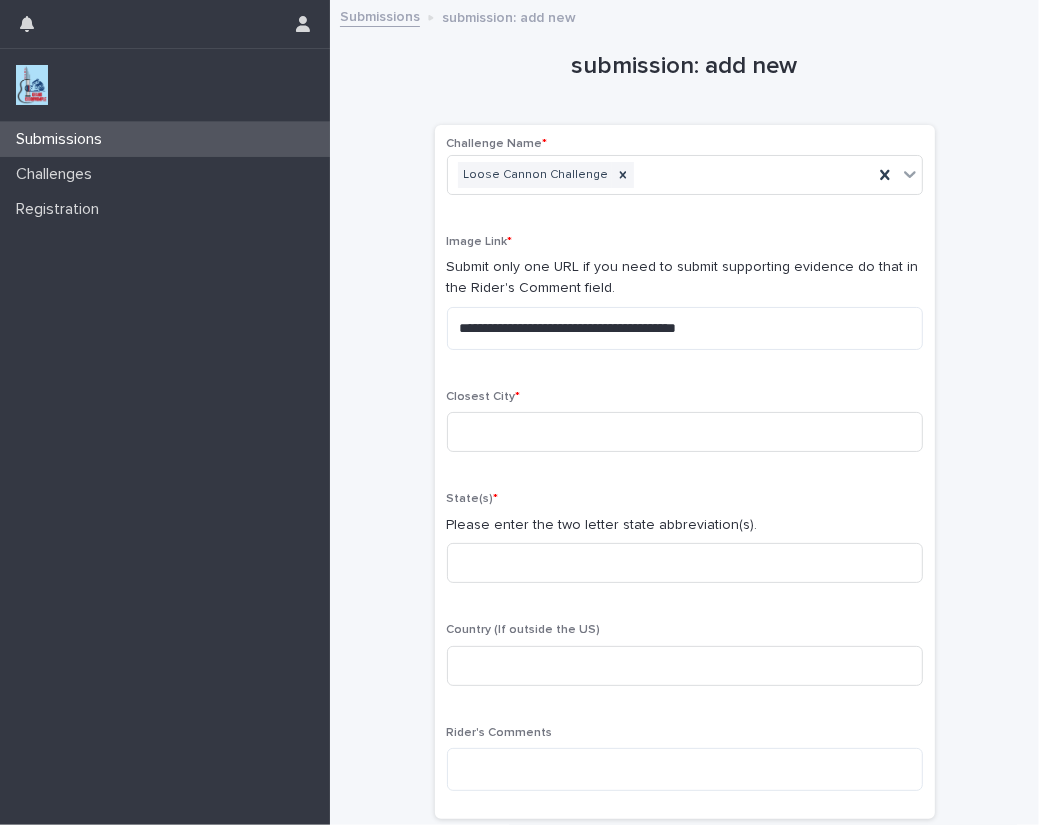 click on "Closest City *" at bounding box center [685, 429] 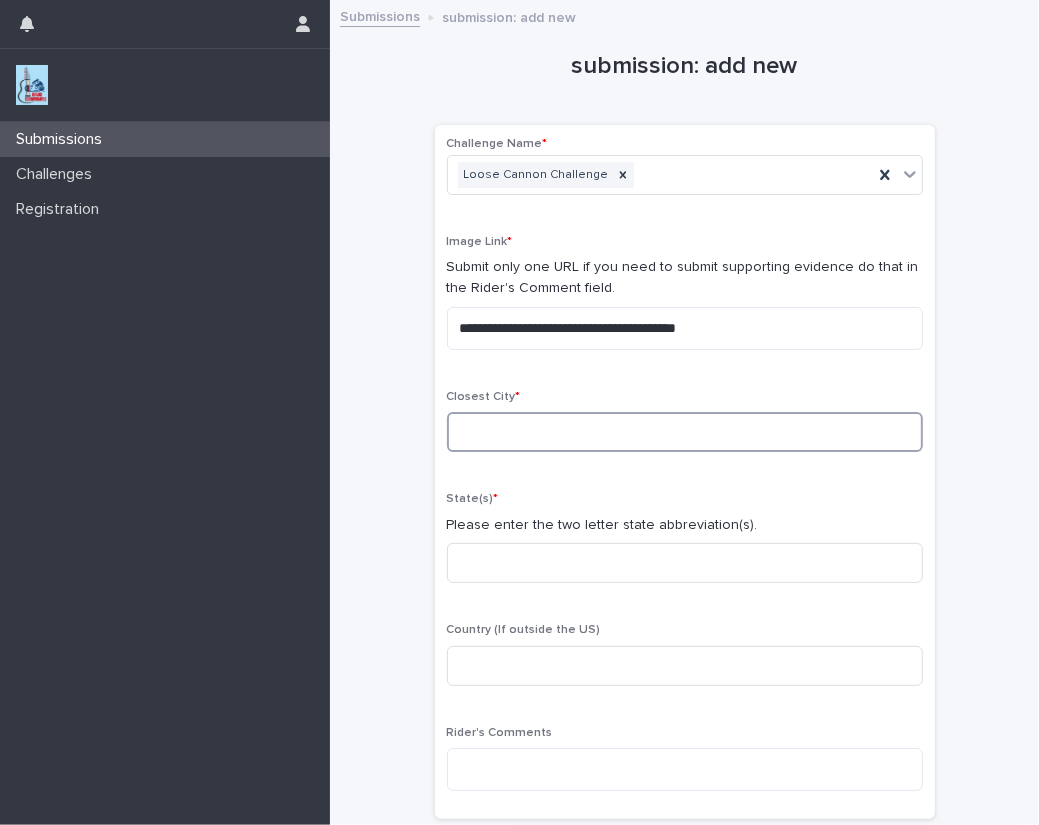 click at bounding box center [685, 432] 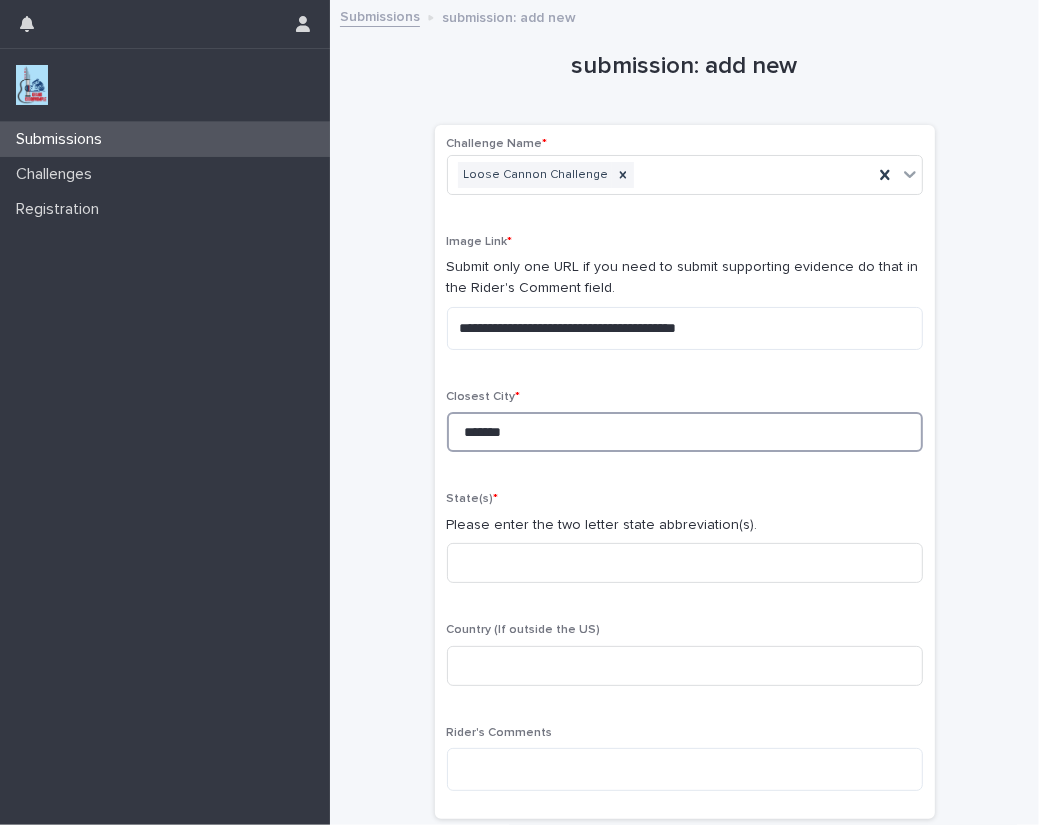 type on "*******" 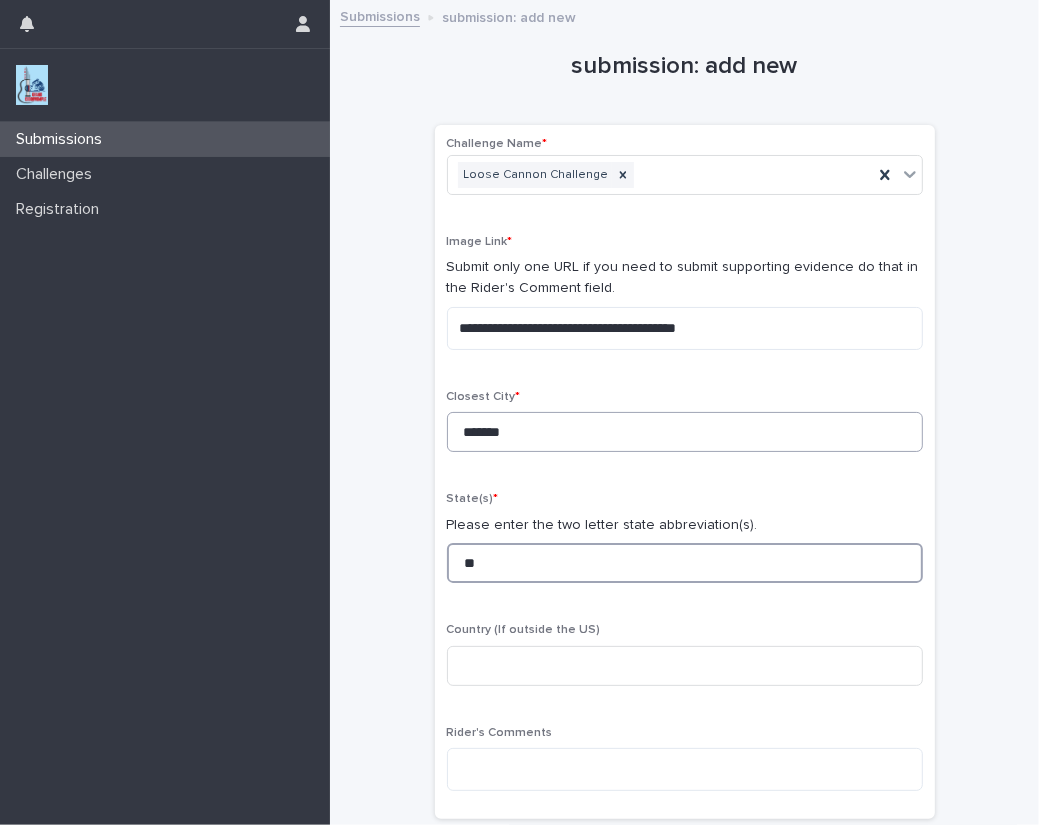 type on "**" 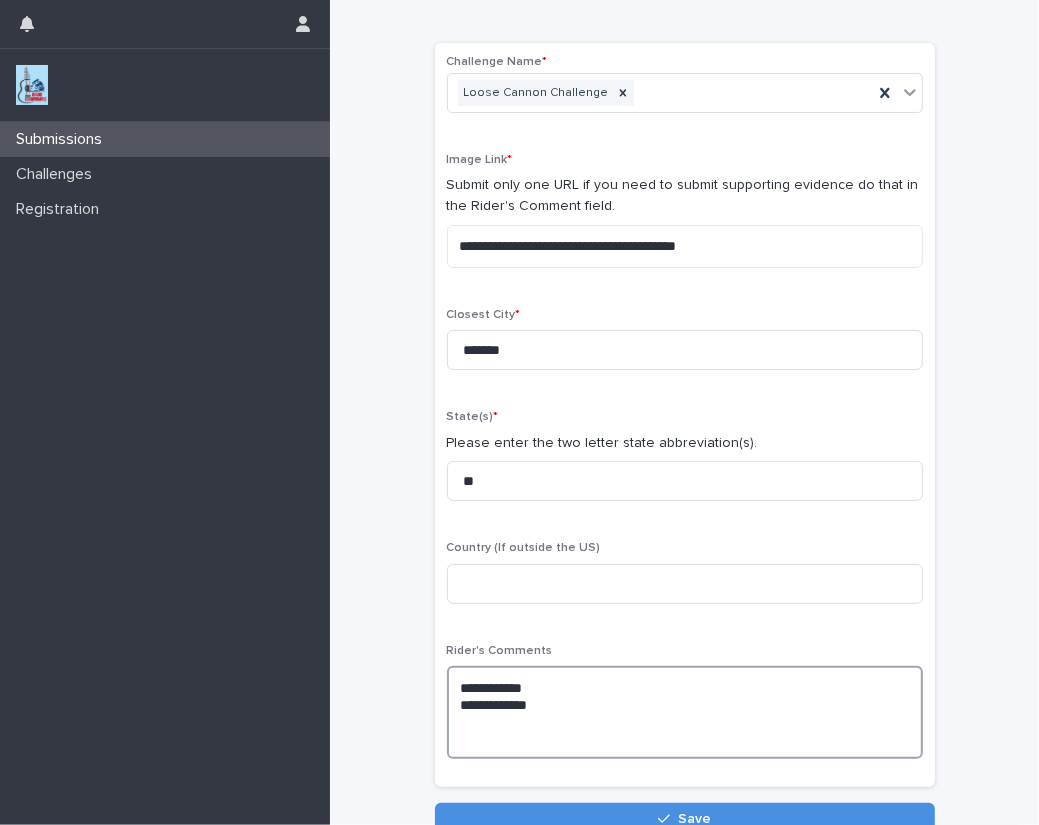 scroll, scrollTop: 91, scrollLeft: 0, axis: vertical 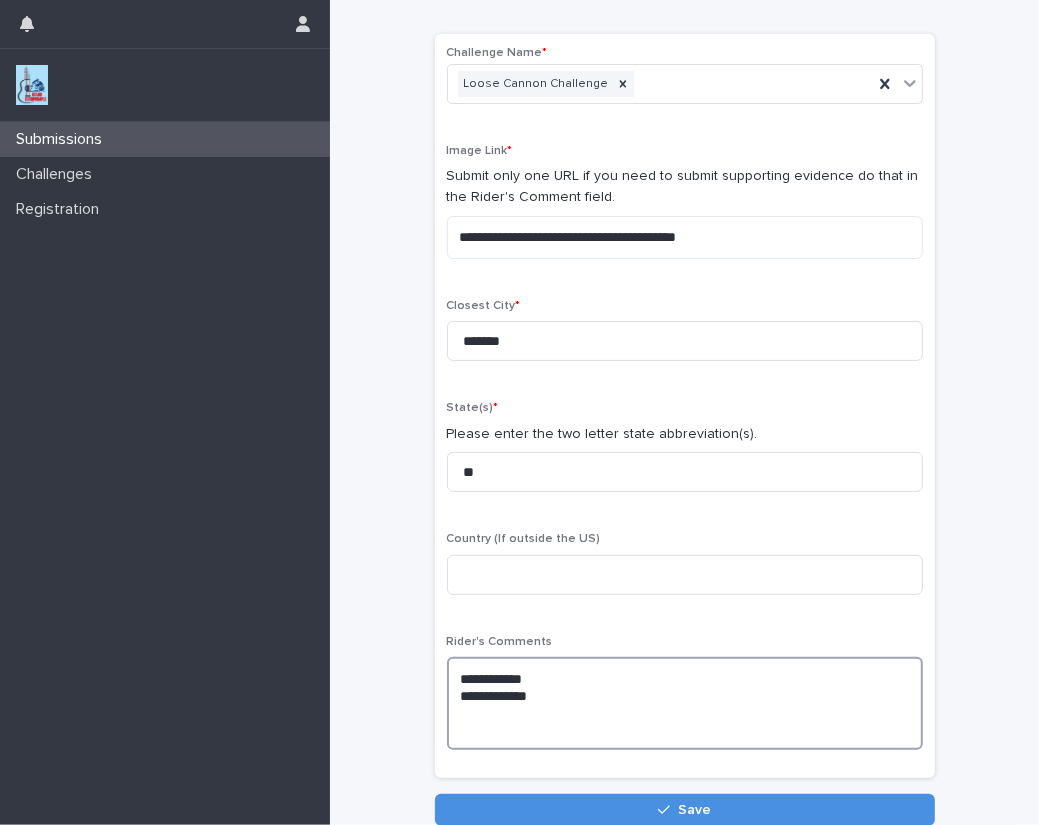 drag, startPoint x: 472, startPoint y: 717, endPoint x: 501, endPoint y: 718, distance: 29.017237 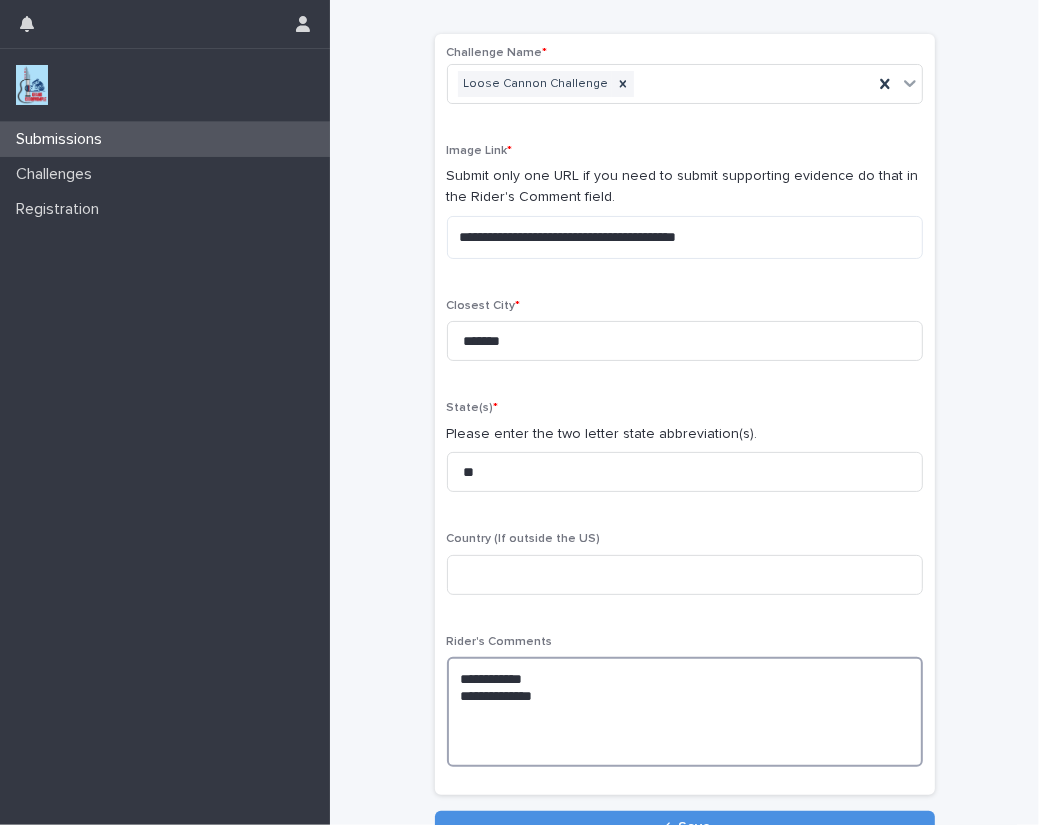 paste on "**********" 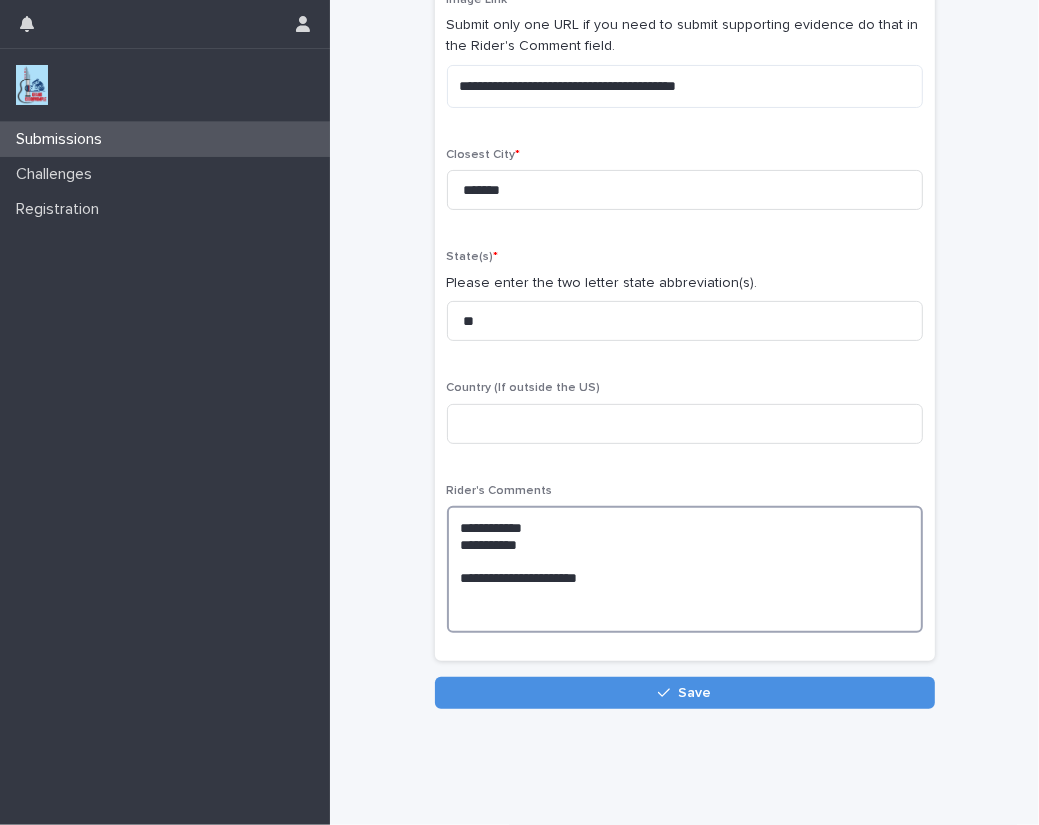 scroll, scrollTop: 243, scrollLeft: 0, axis: vertical 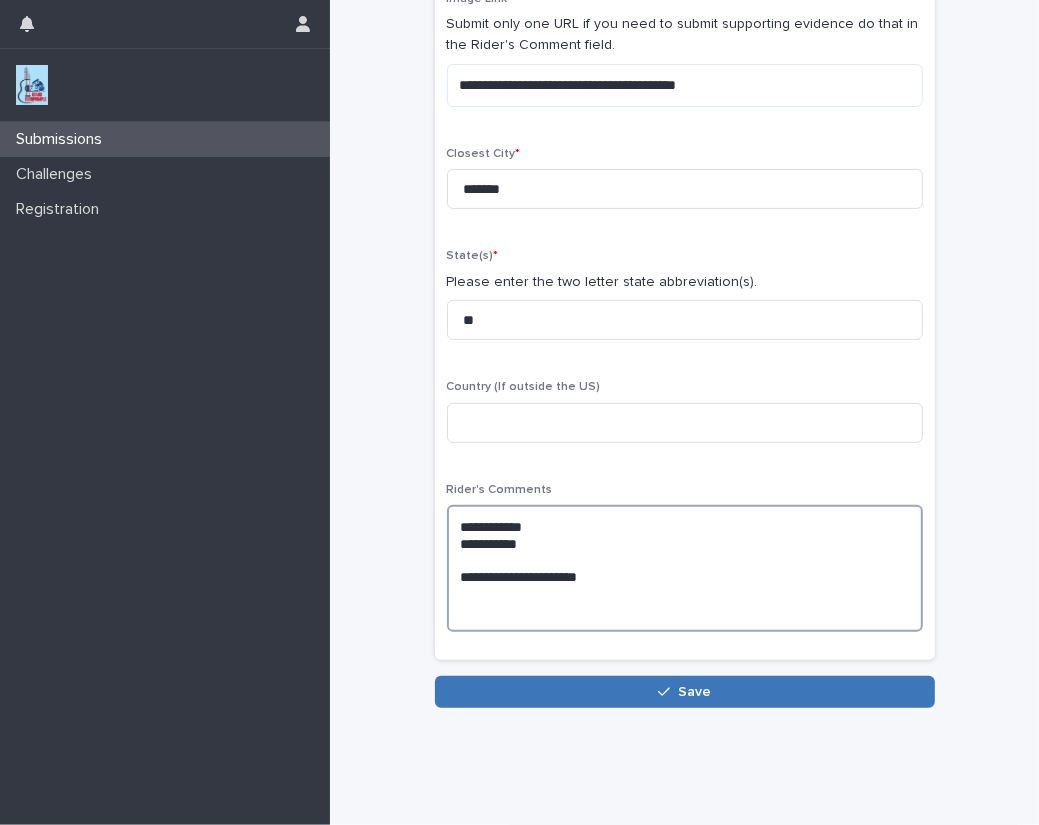 type on "**********" 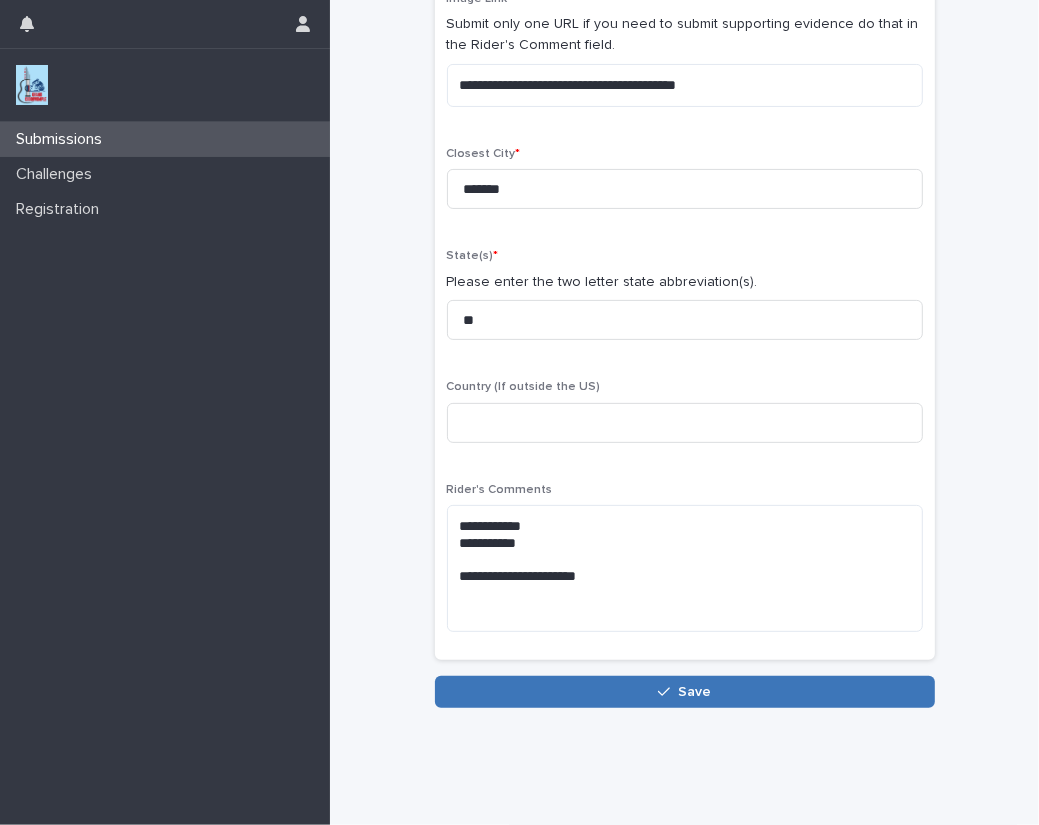 click at bounding box center (668, 692) 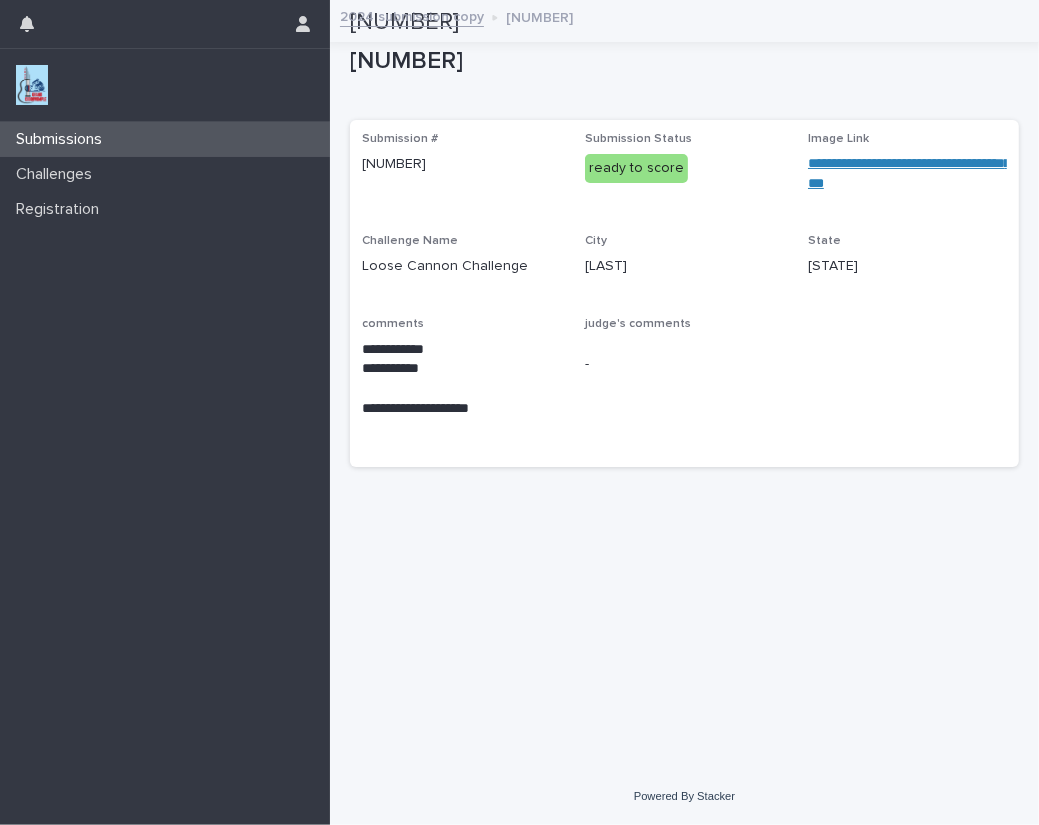 scroll, scrollTop: 0, scrollLeft: 0, axis: both 